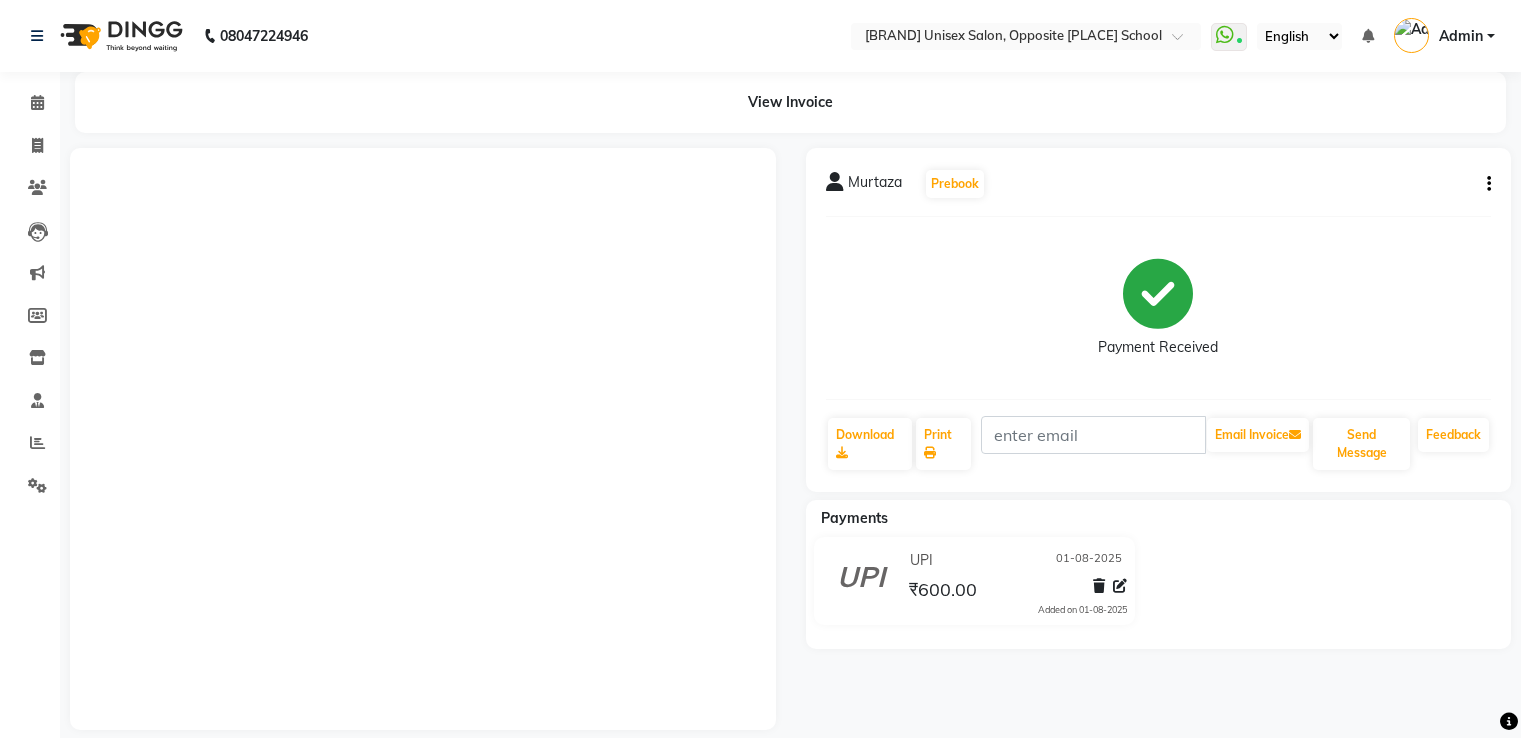 scroll, scrollTop: 0, scrollLeft: 0, axis: both 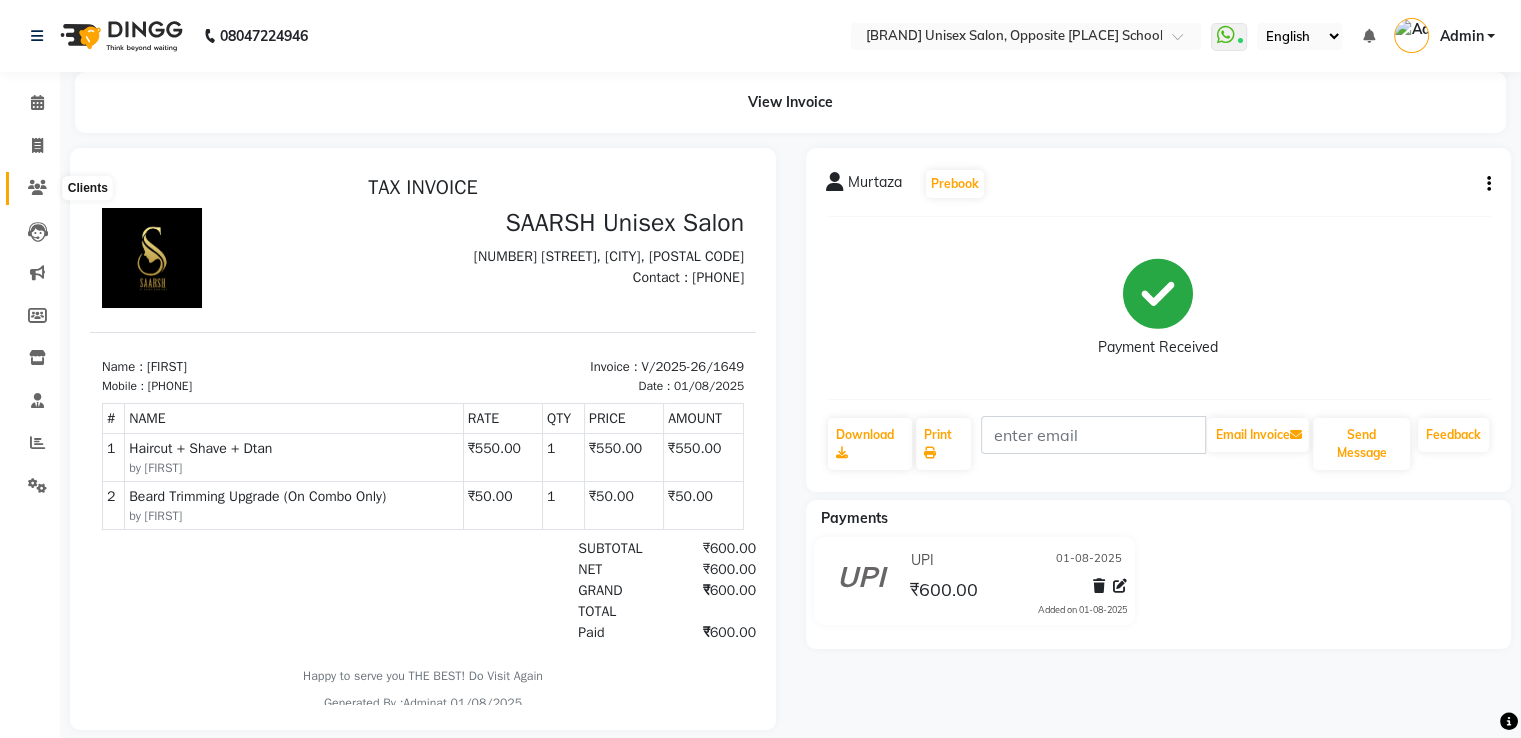 click 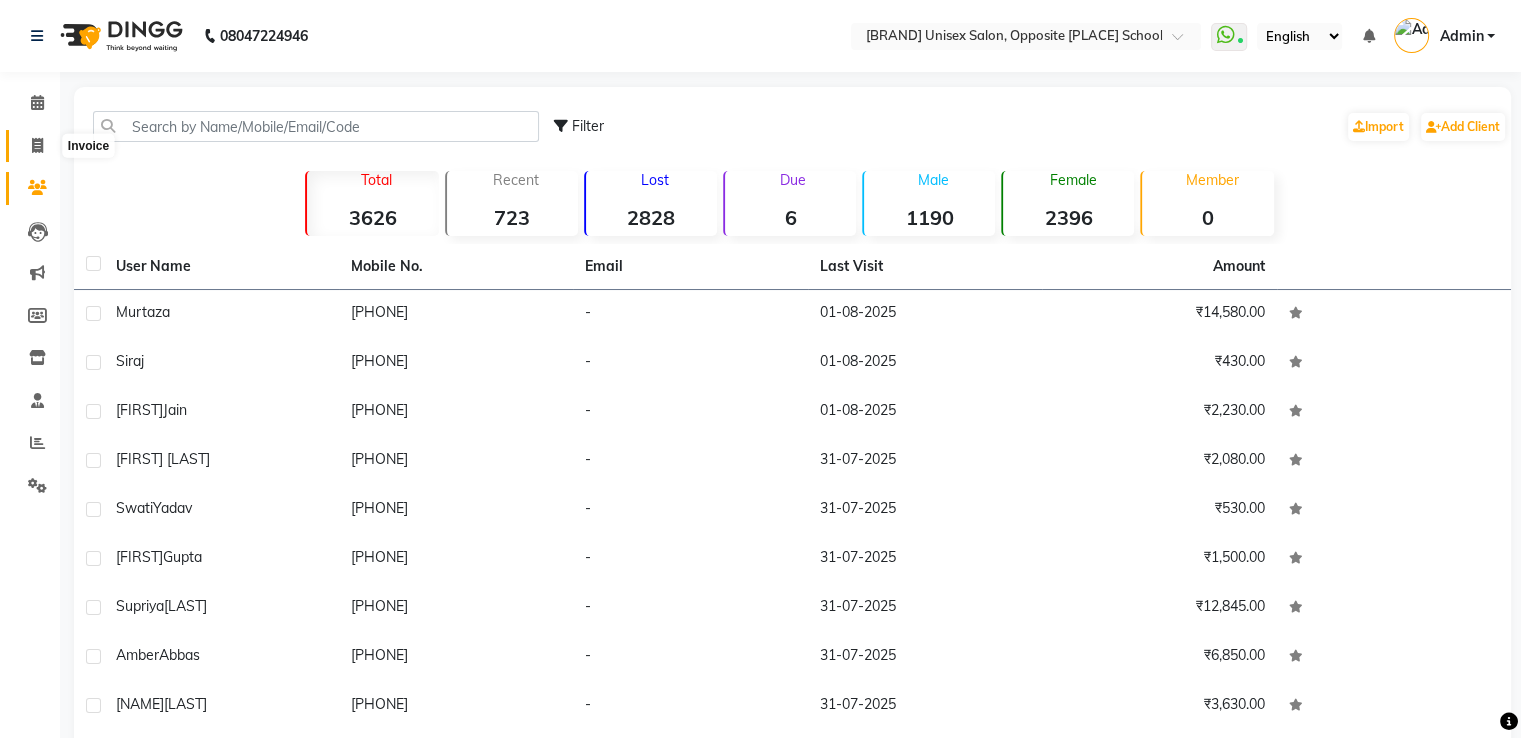 click 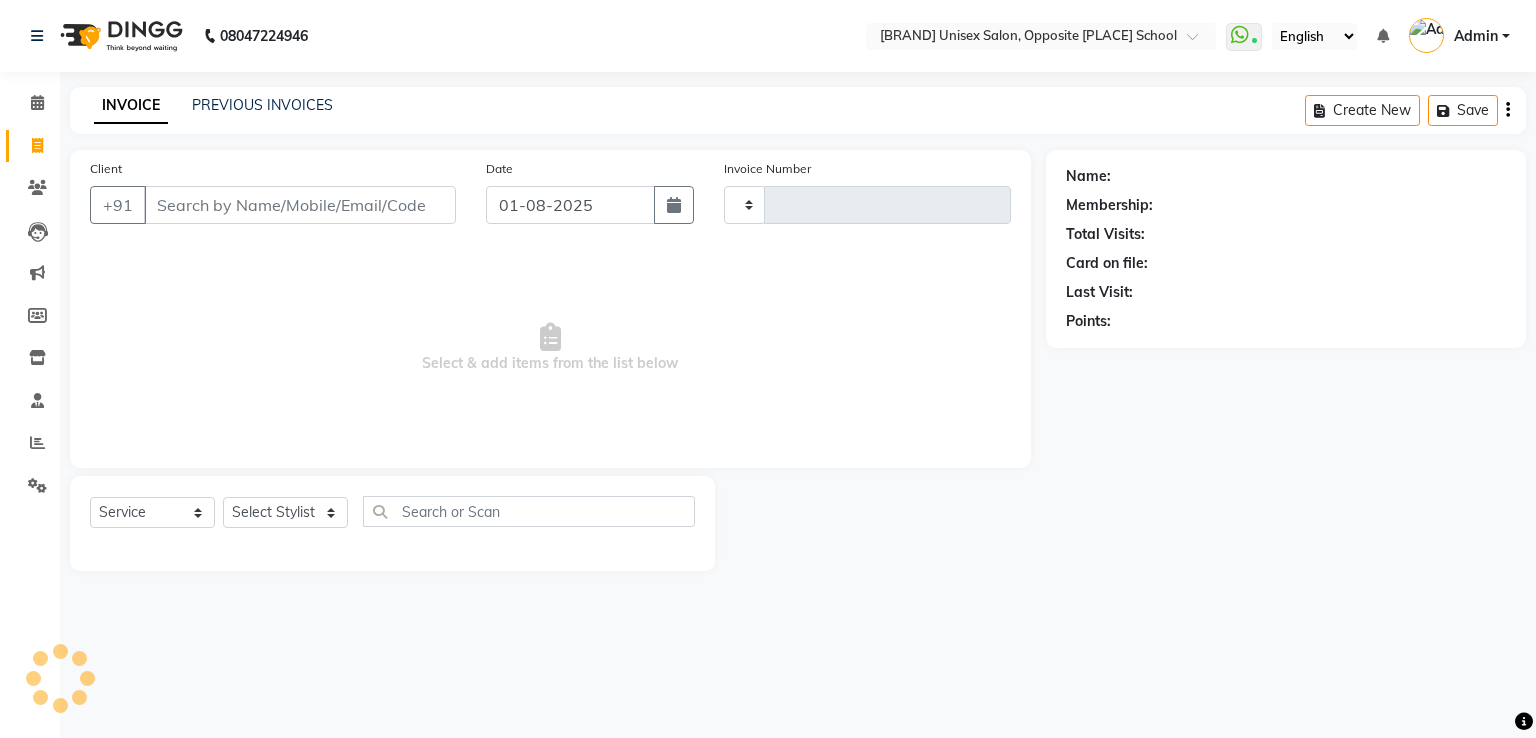 type on "1650" 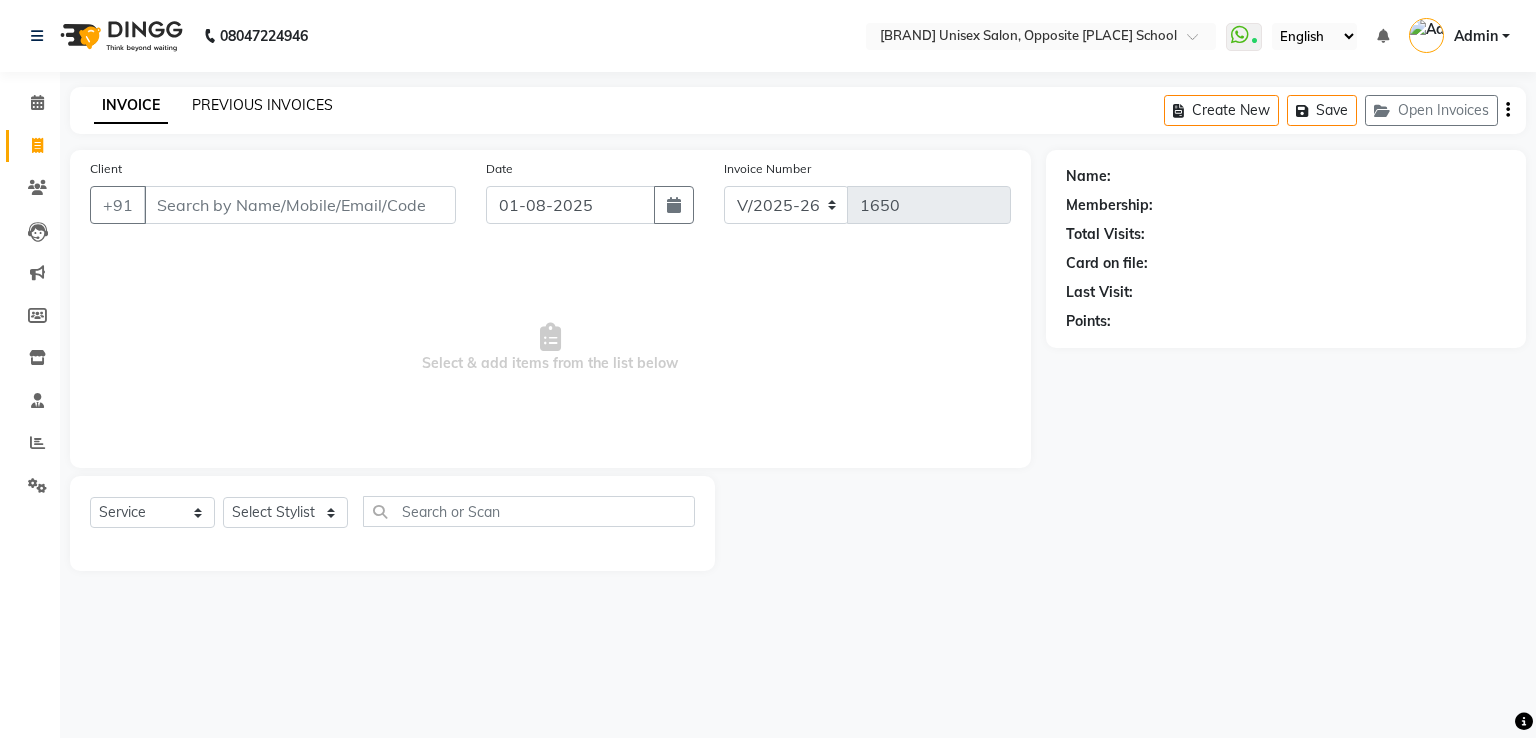 click on "PREVIOUS INVOICES" 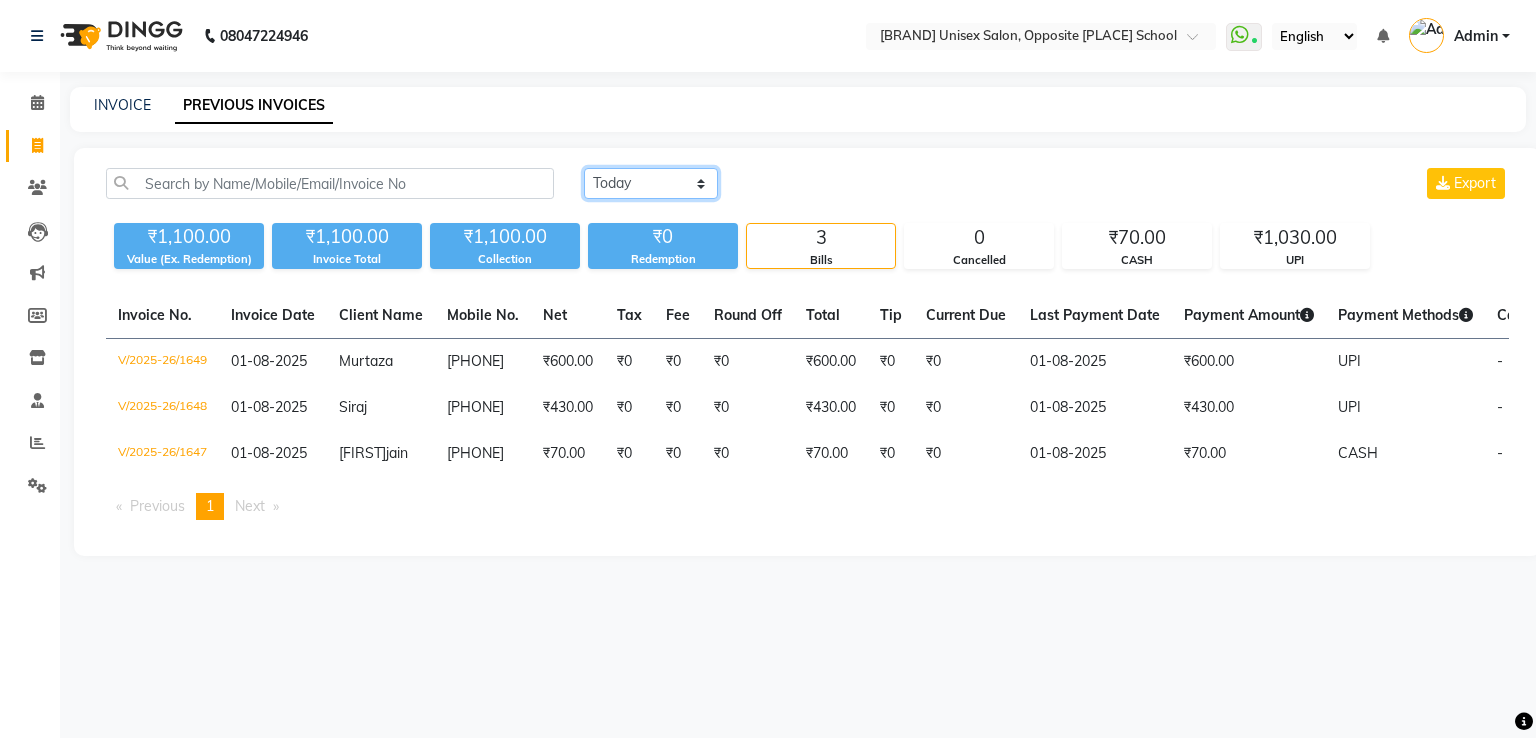 click on "Today Yesterday Custom Range" 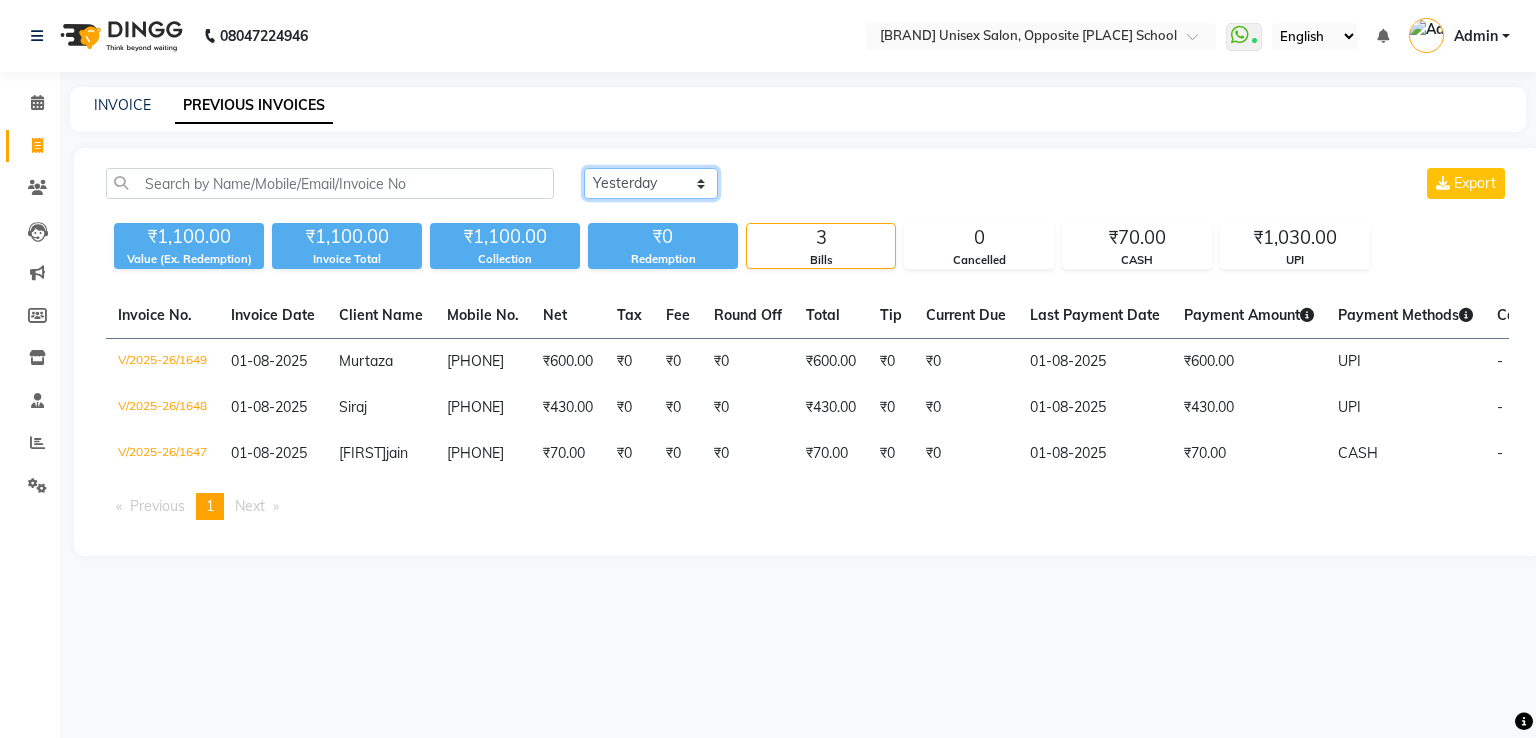 click on "Today Yesterday Custom Range" 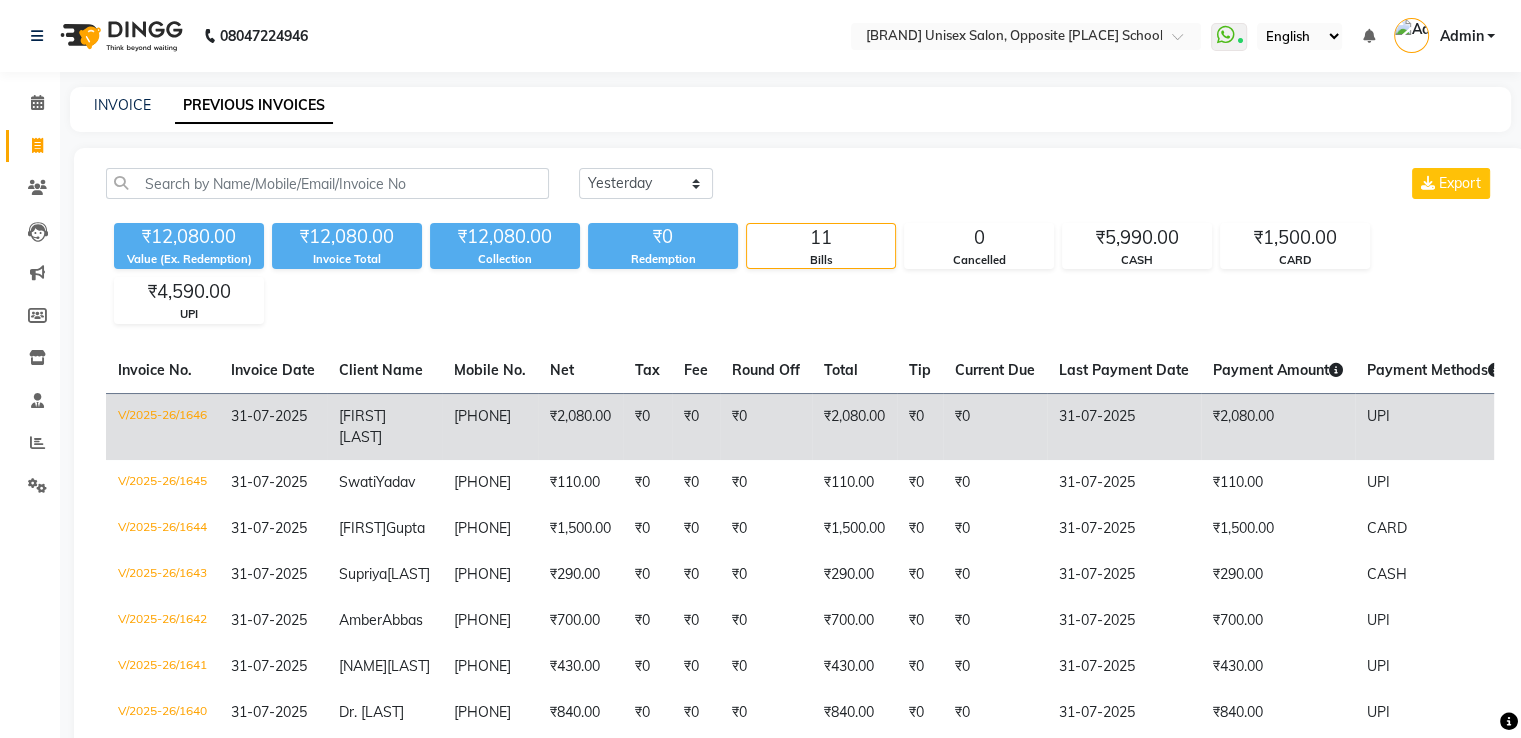 click on "₹2,080.00" 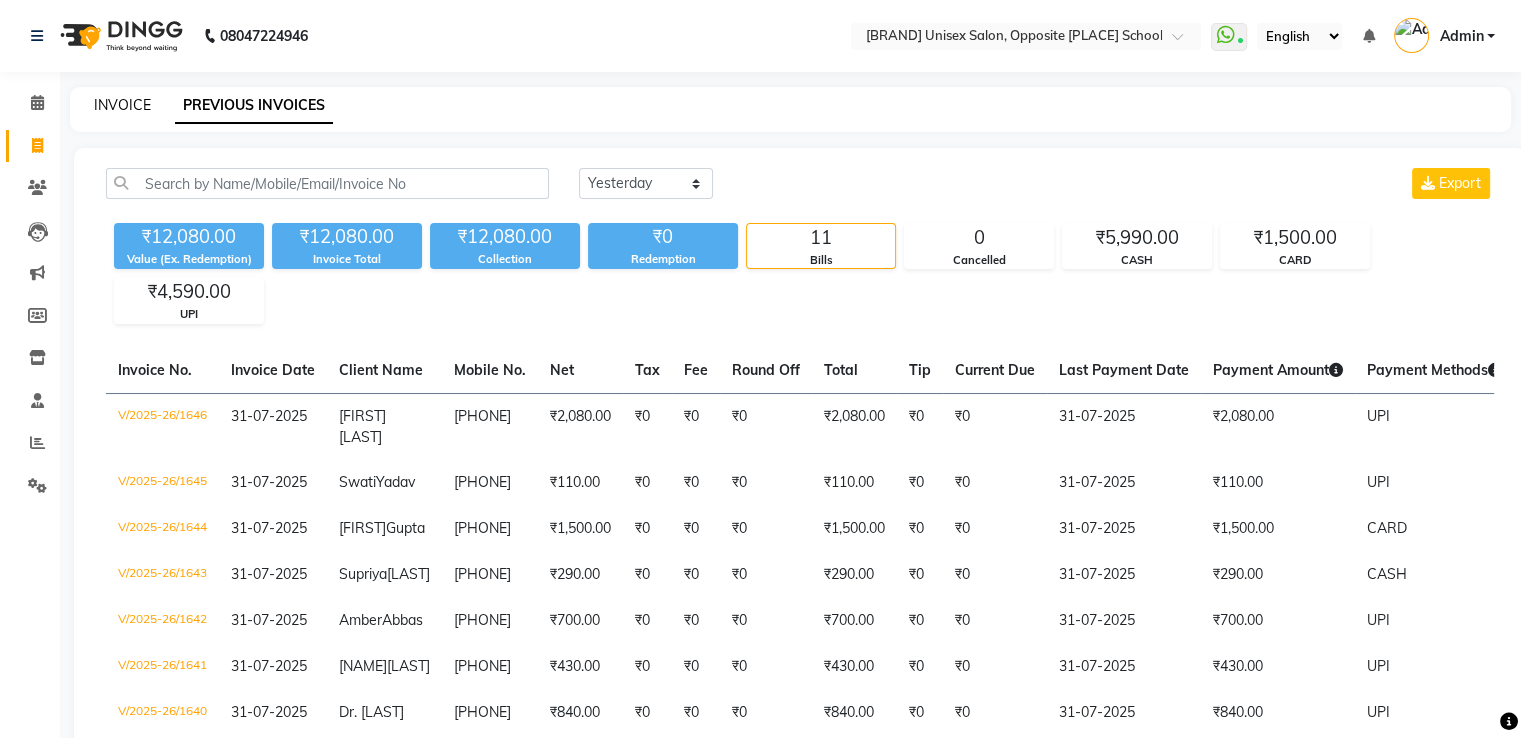 click on "INVOICE" 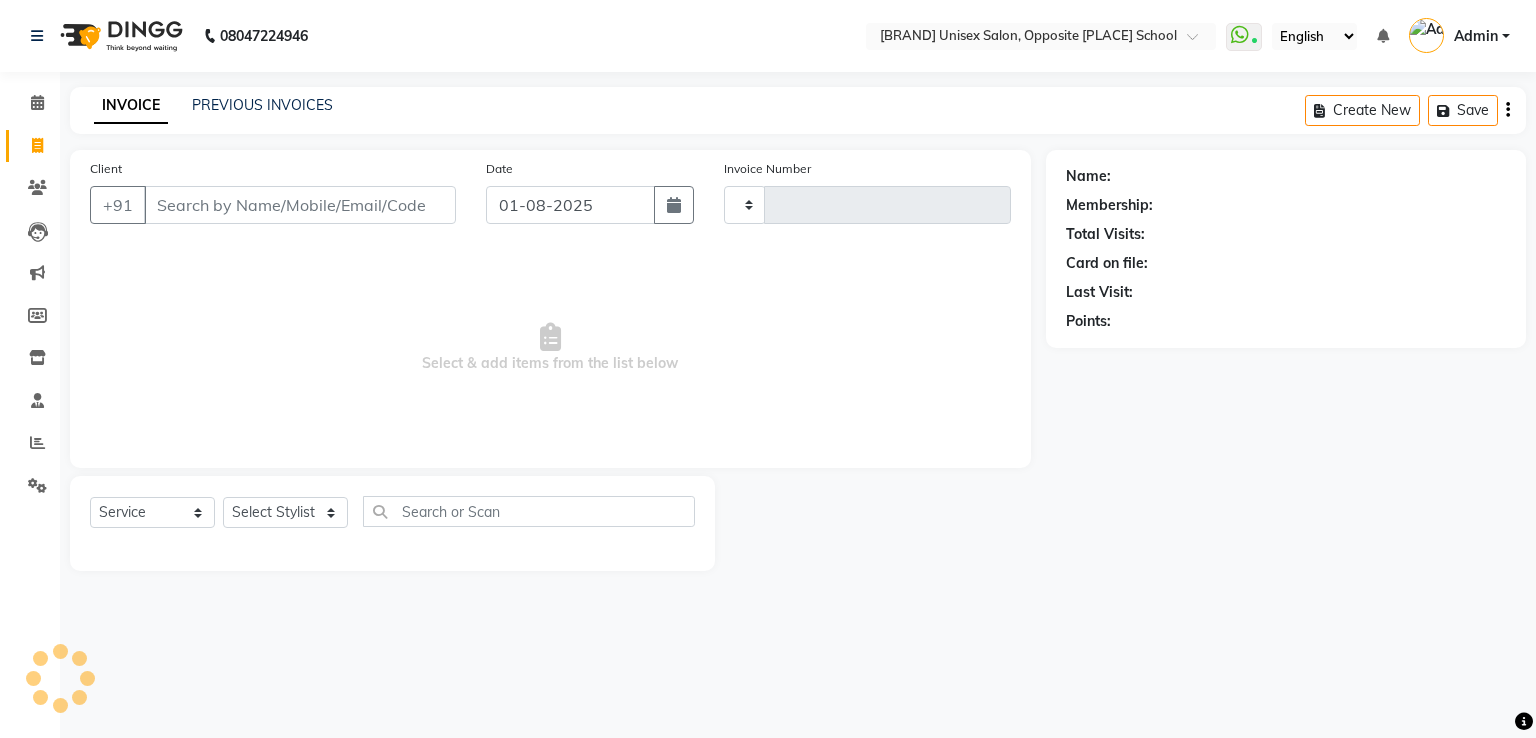 type on "1650" 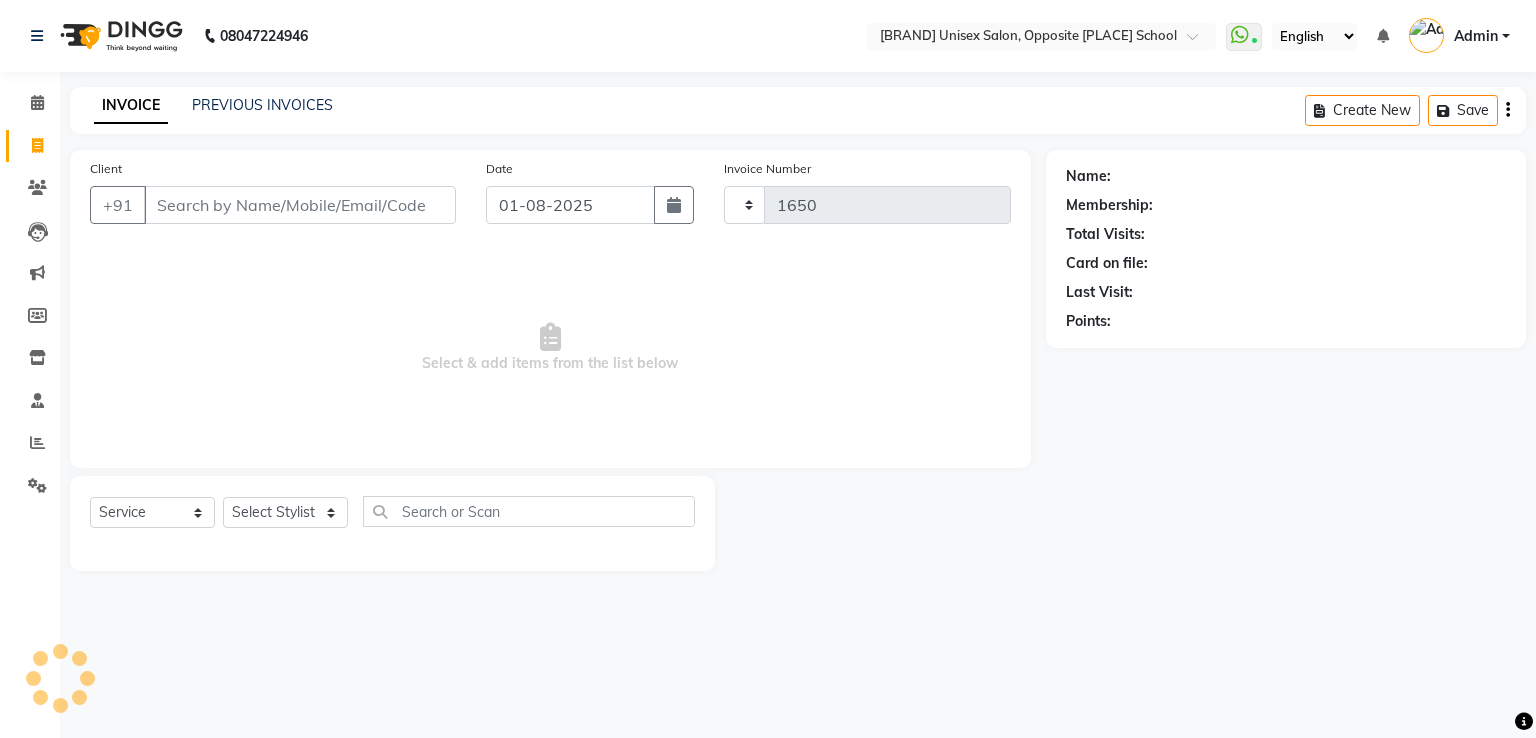 select on "3962" 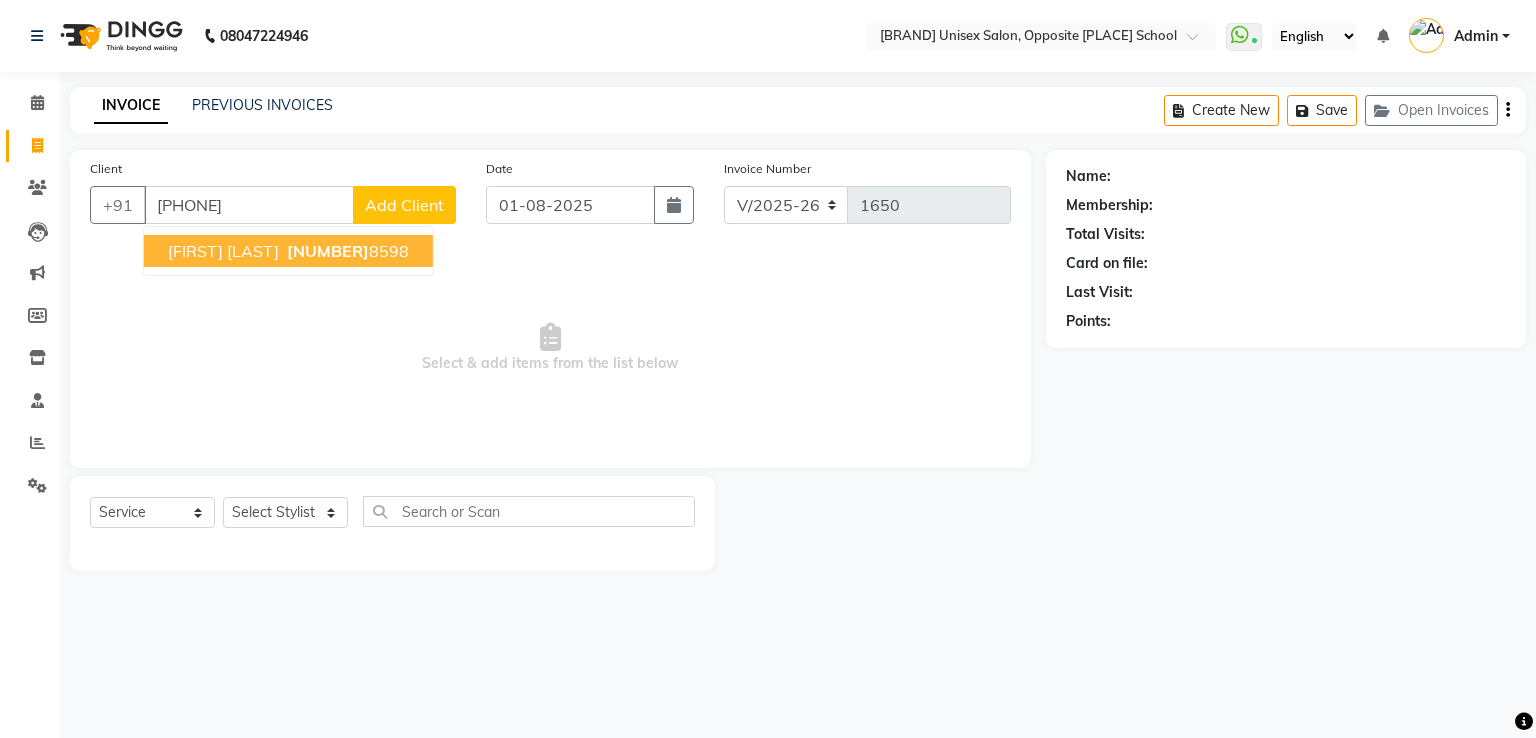 type on "[PHONE]" 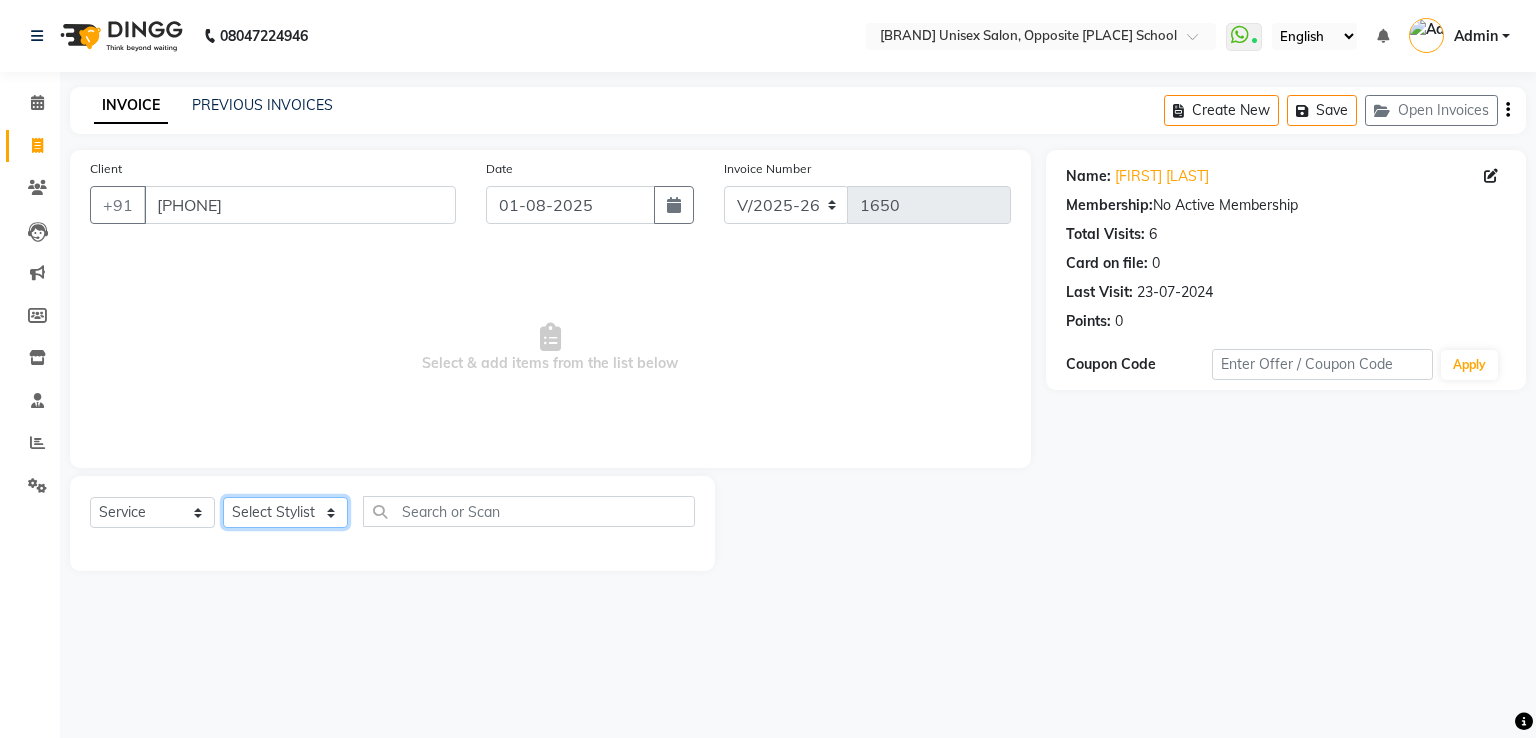 click on "Select Stylist [FIRST] [FIRST] [FIRST] [FIRST] [FIRST] [FIRST] [FIRST] [FIRST]" 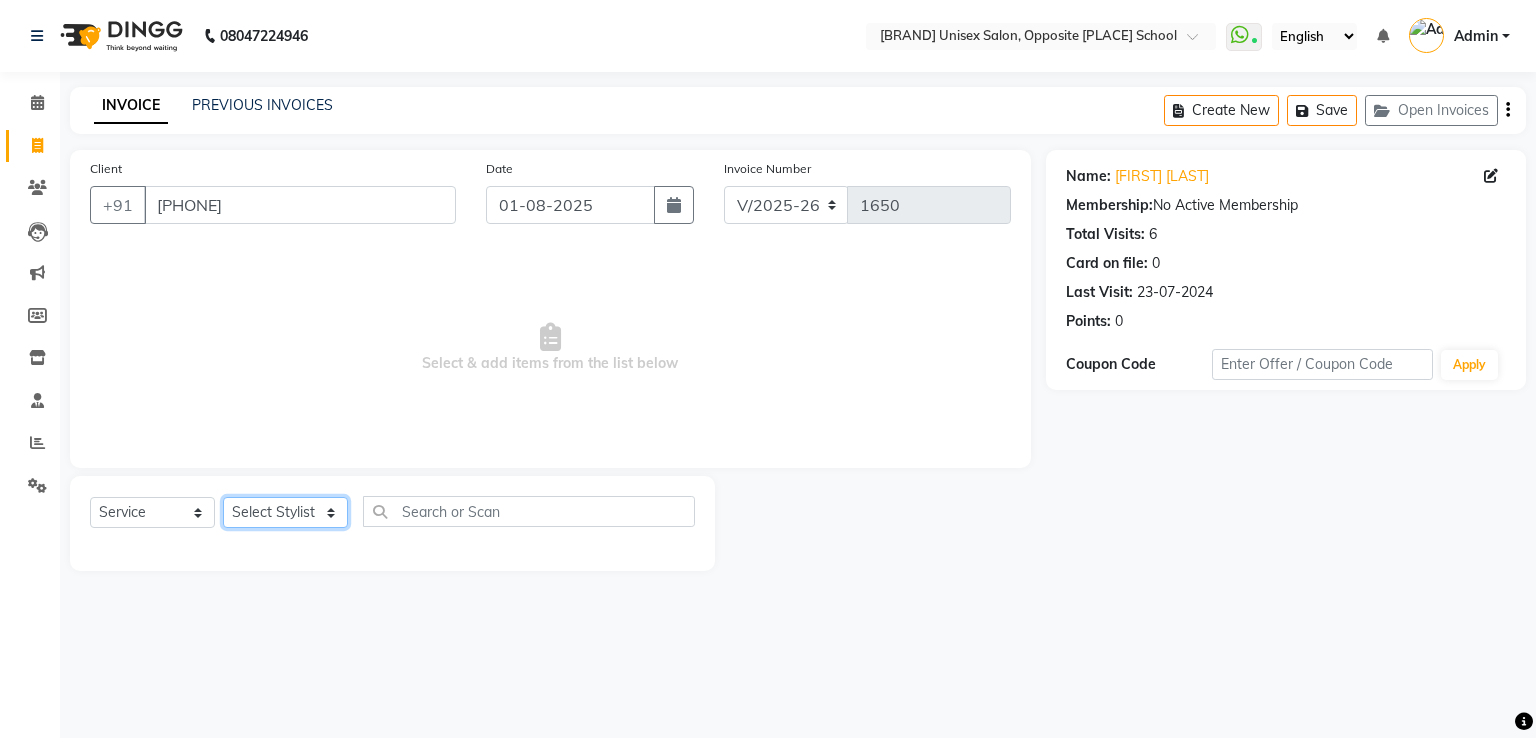 select on "32207" 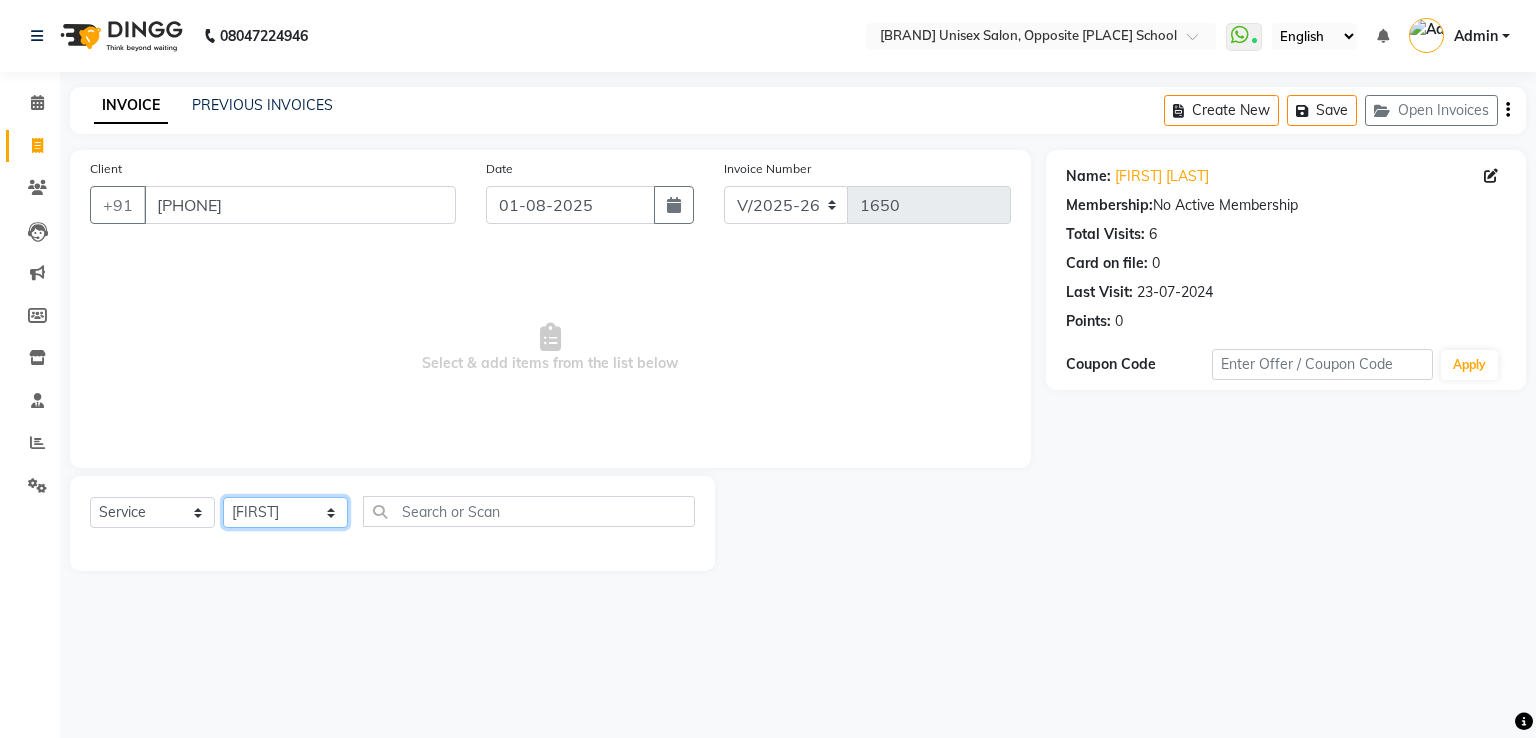 click on "Select Stylist [FIRST] [FIRST] [FIRST] [FIRST] [FIRST] [FIRST] [FIRST] [FIRST]" 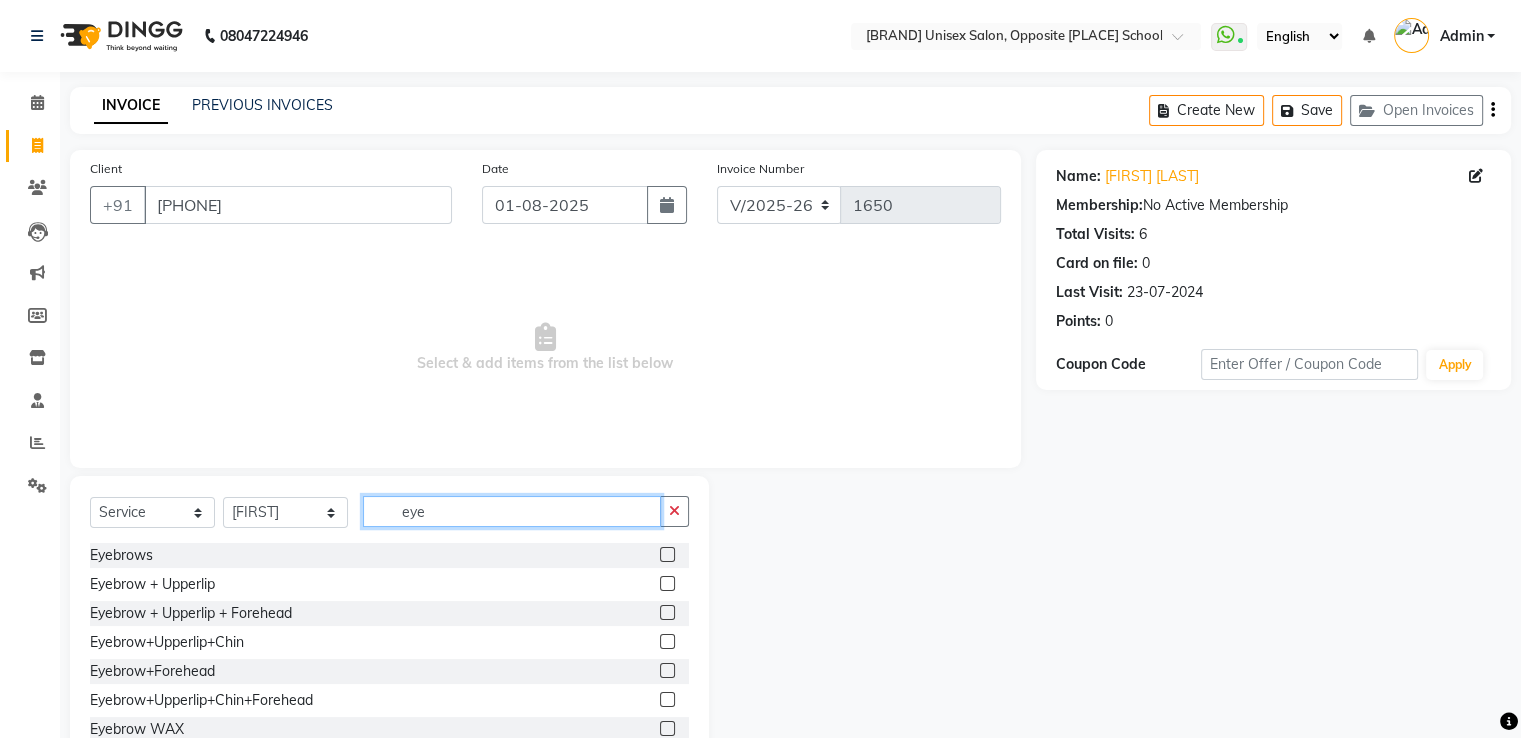 type on "eye" 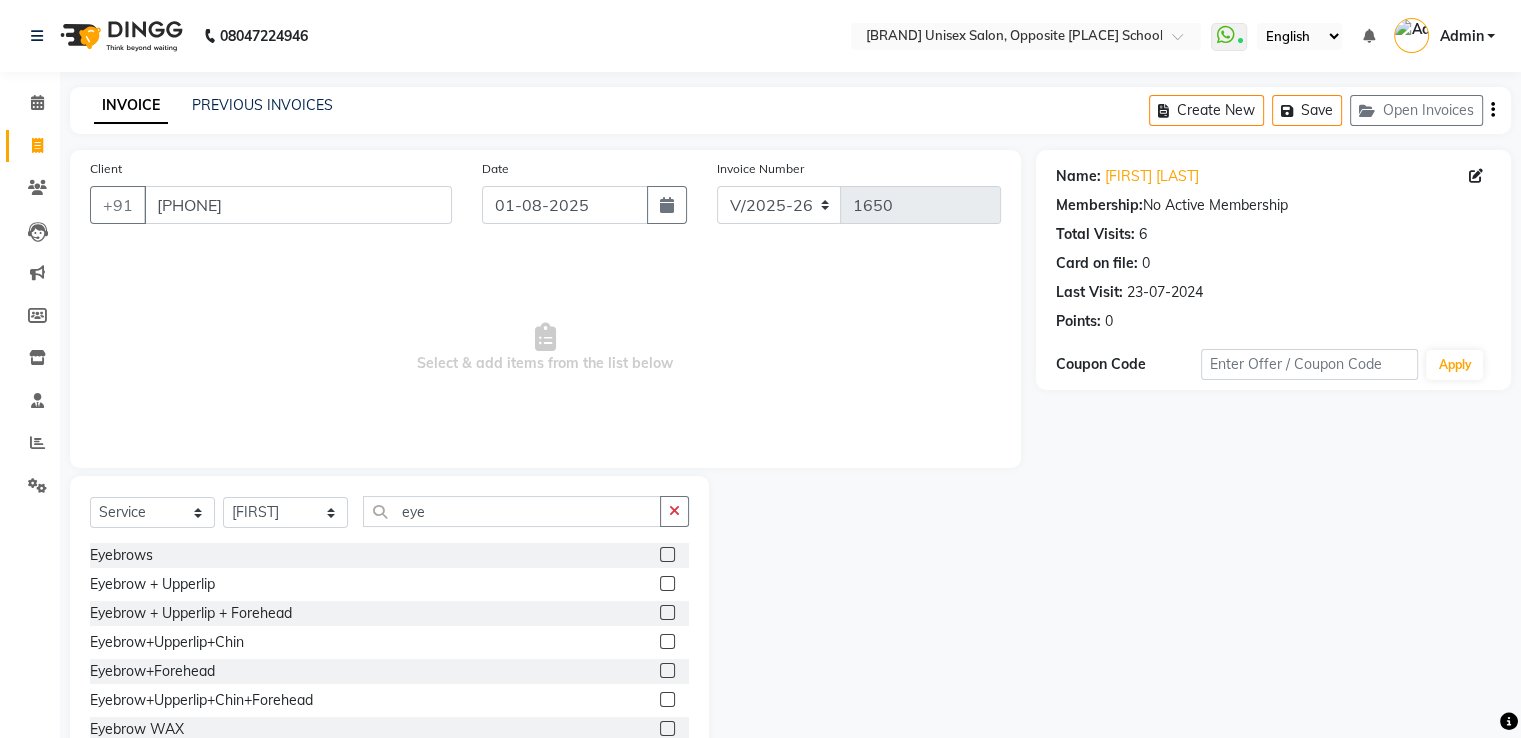 click 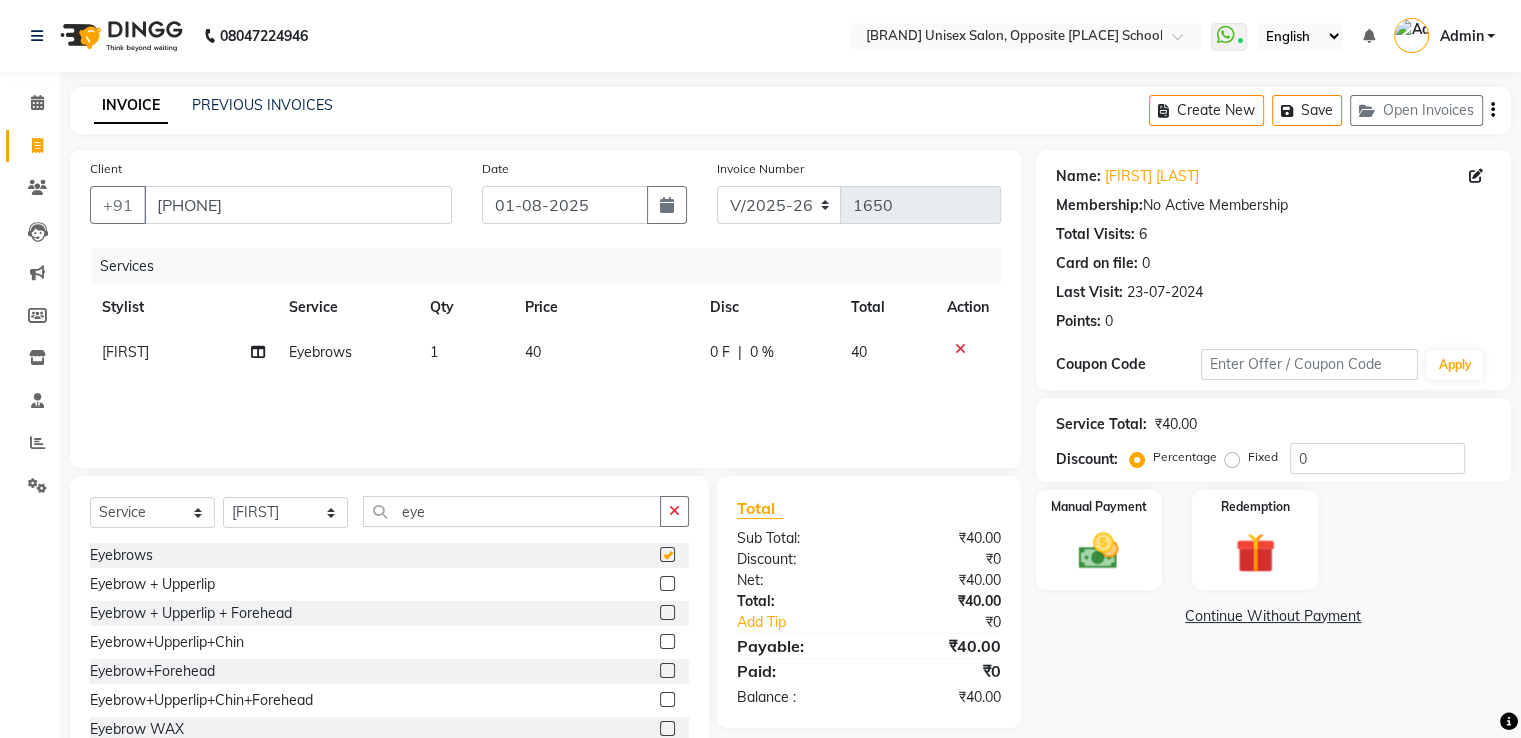 checkbox on "false" 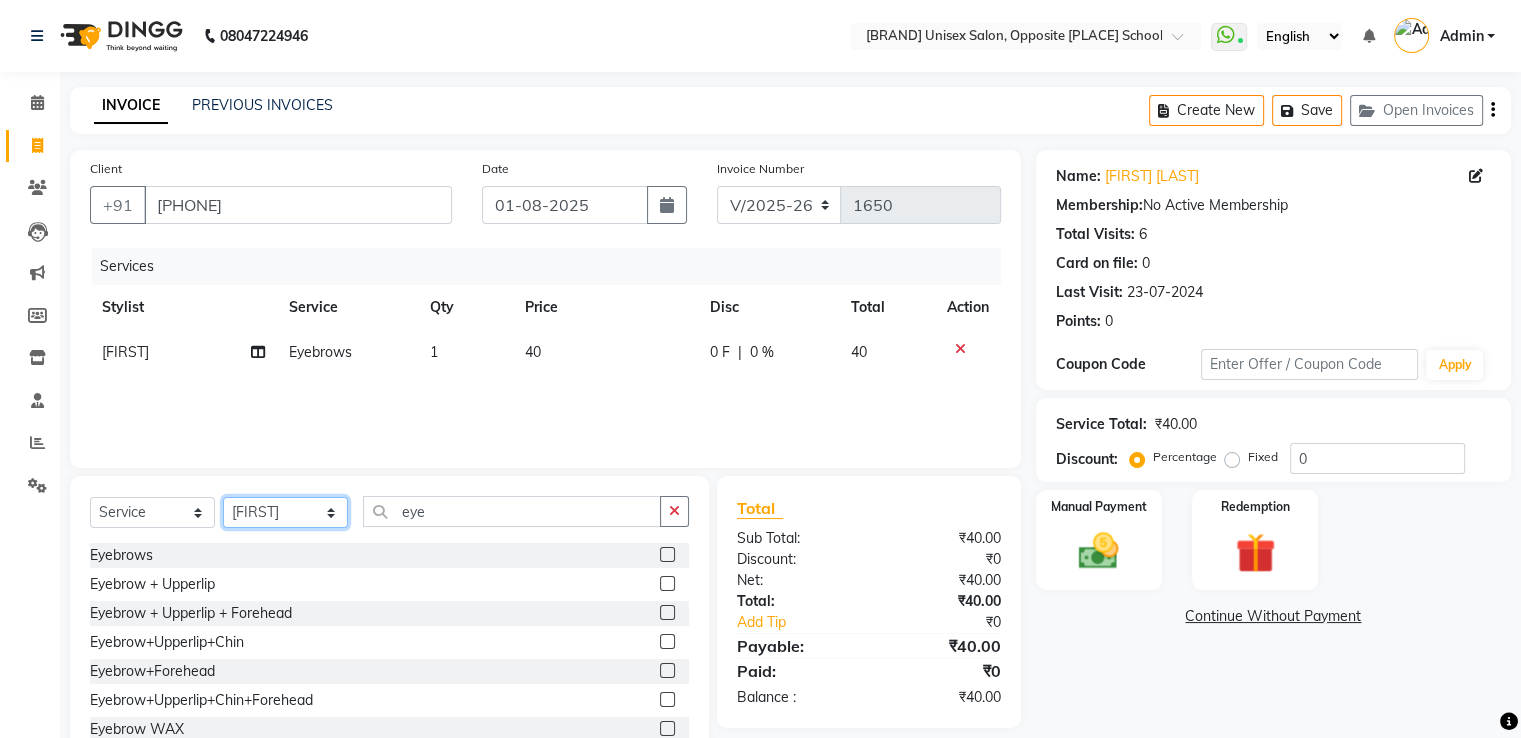 click on "Select Stylist [FIRST] [FIRST] [FIRST] [FIRST] [FIRST] [FIRST] [FIRST] [FIRST]" 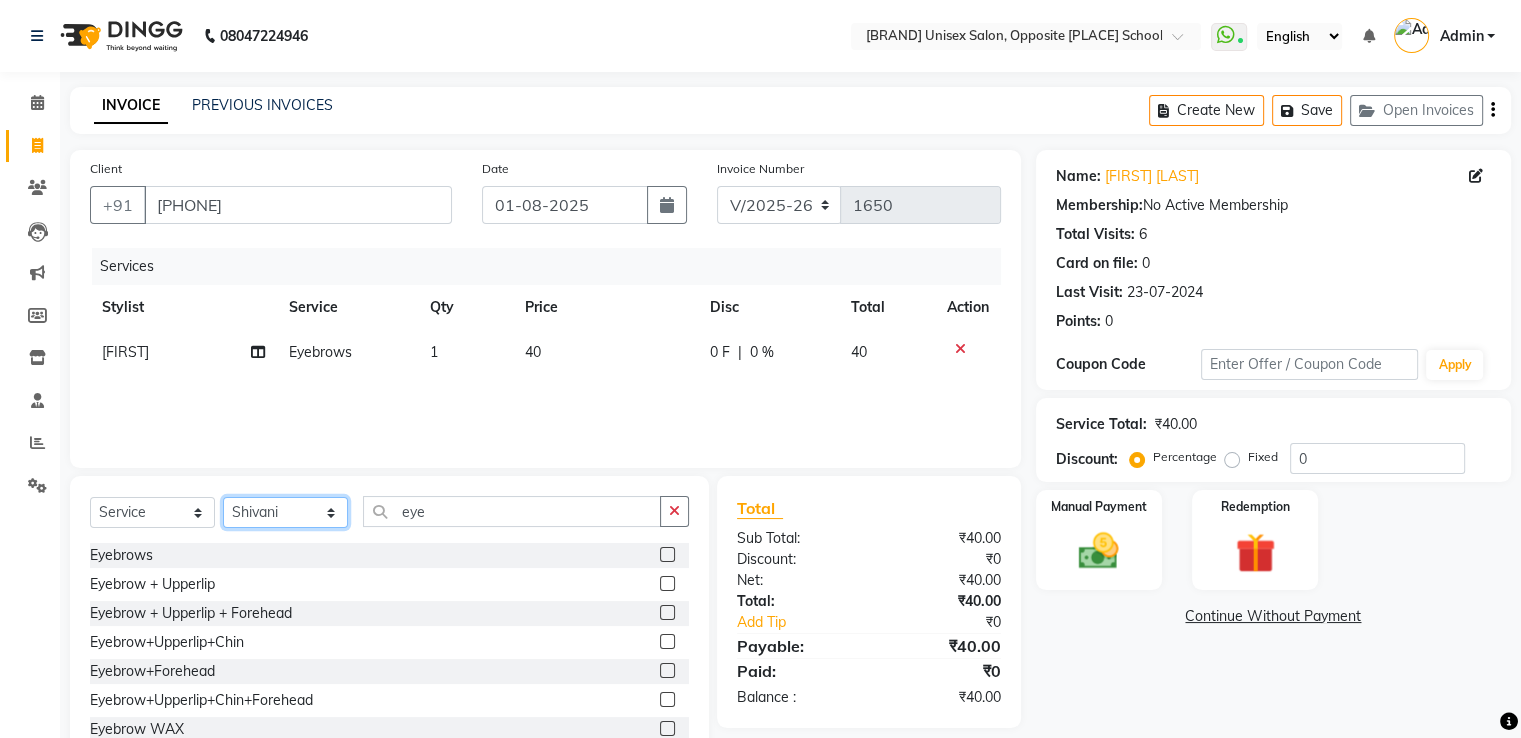 click on "Select Stylist [FIRST] [FIRST] [FIRST] [FIRST] [FIRST] [FIRST] [FIRST] [FIRST]" 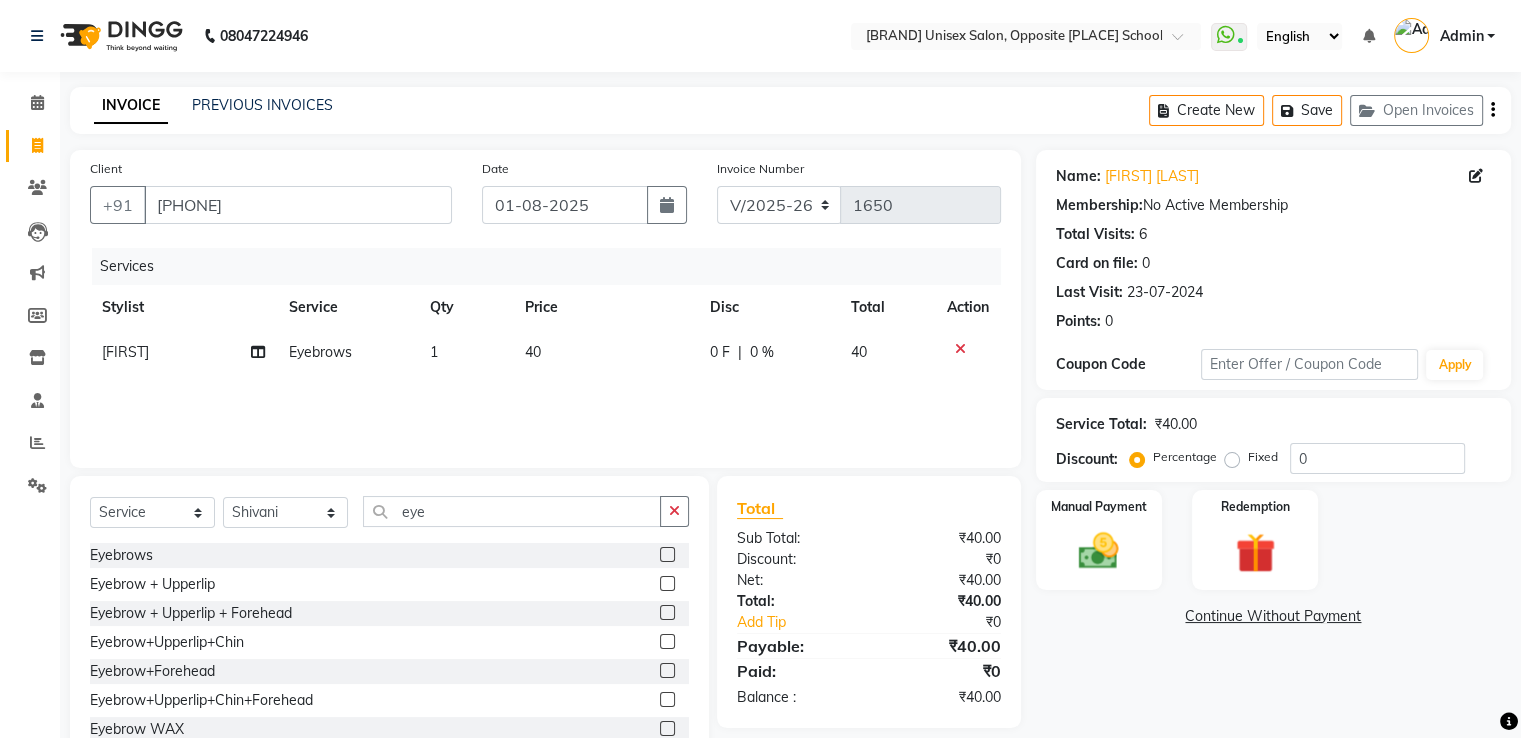 click 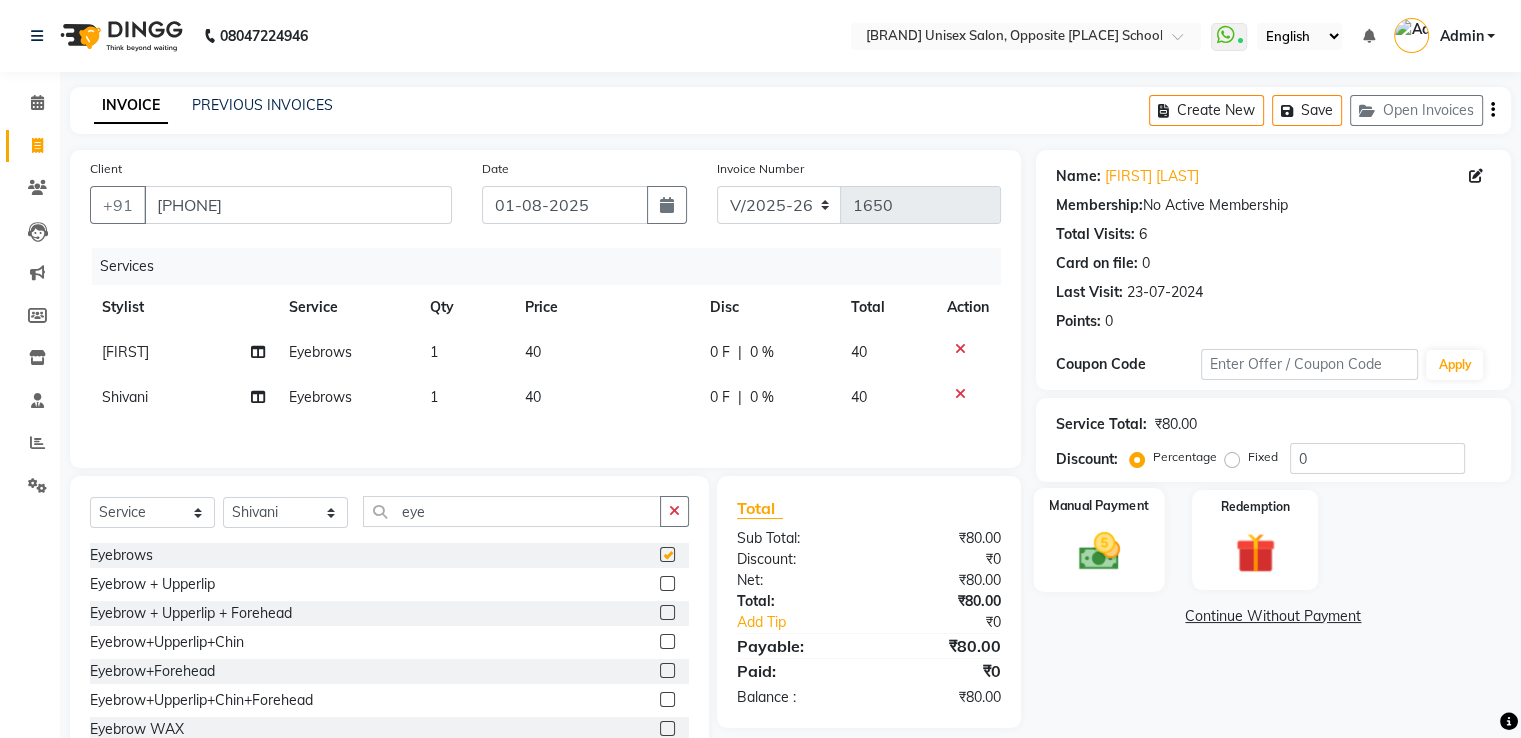 checkbox on "false" 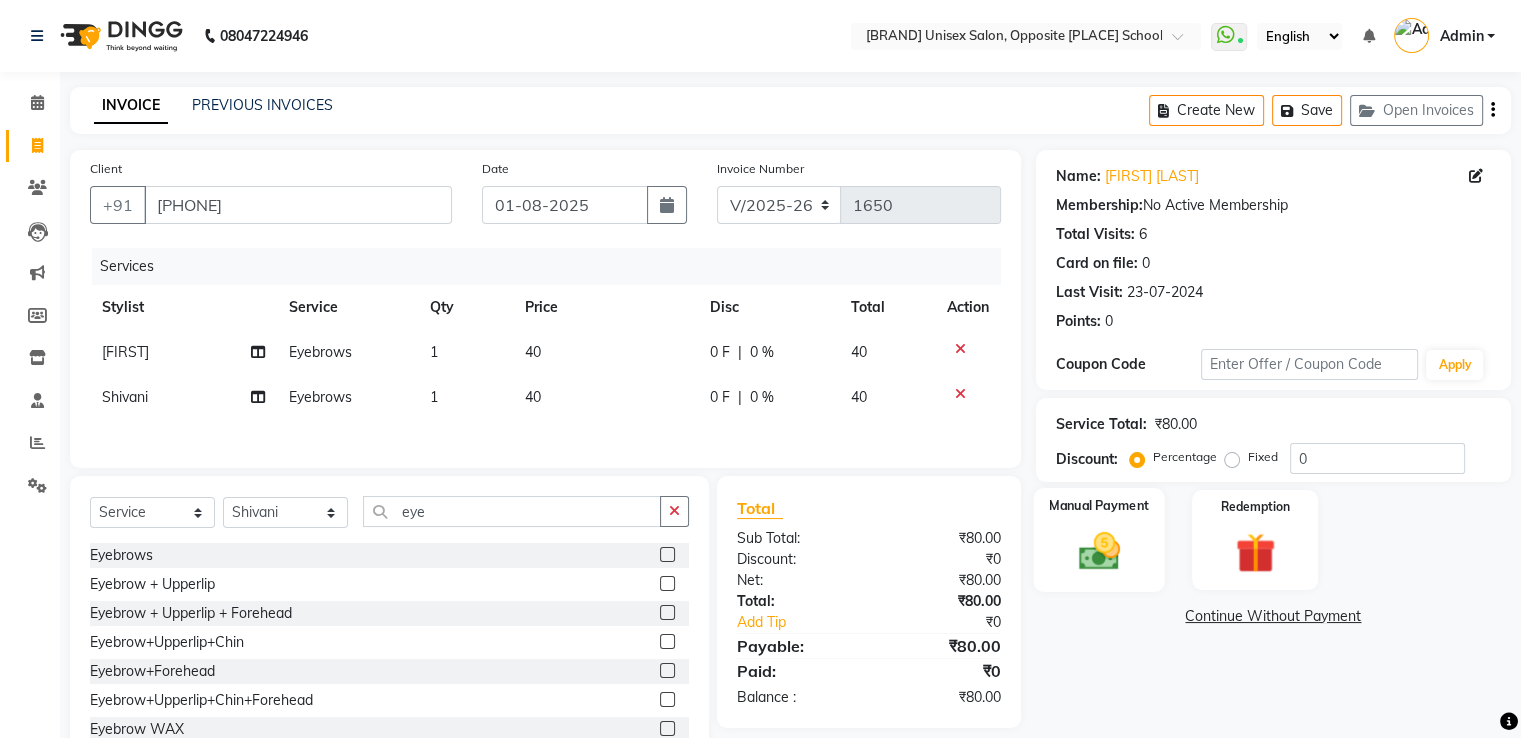 click 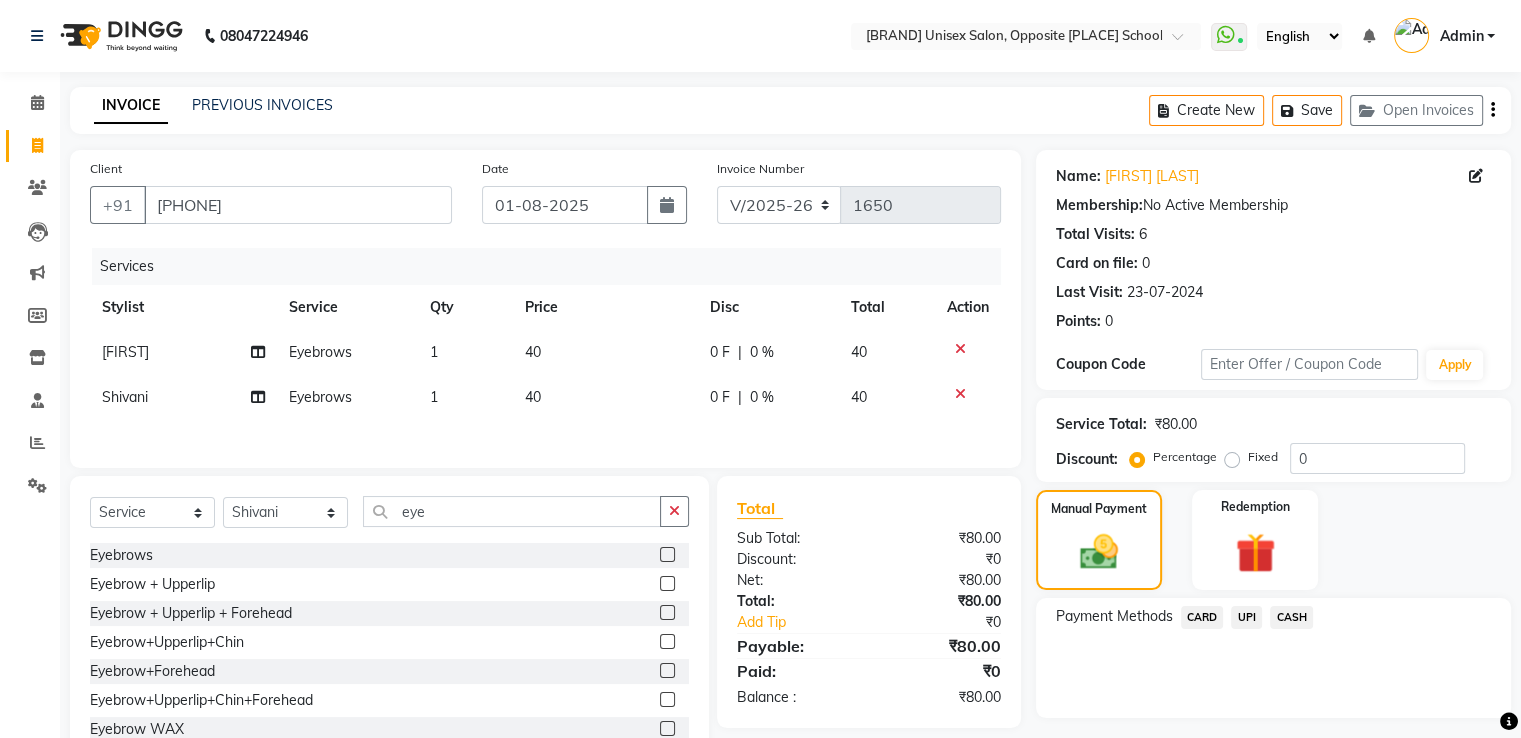 click on "UPI" 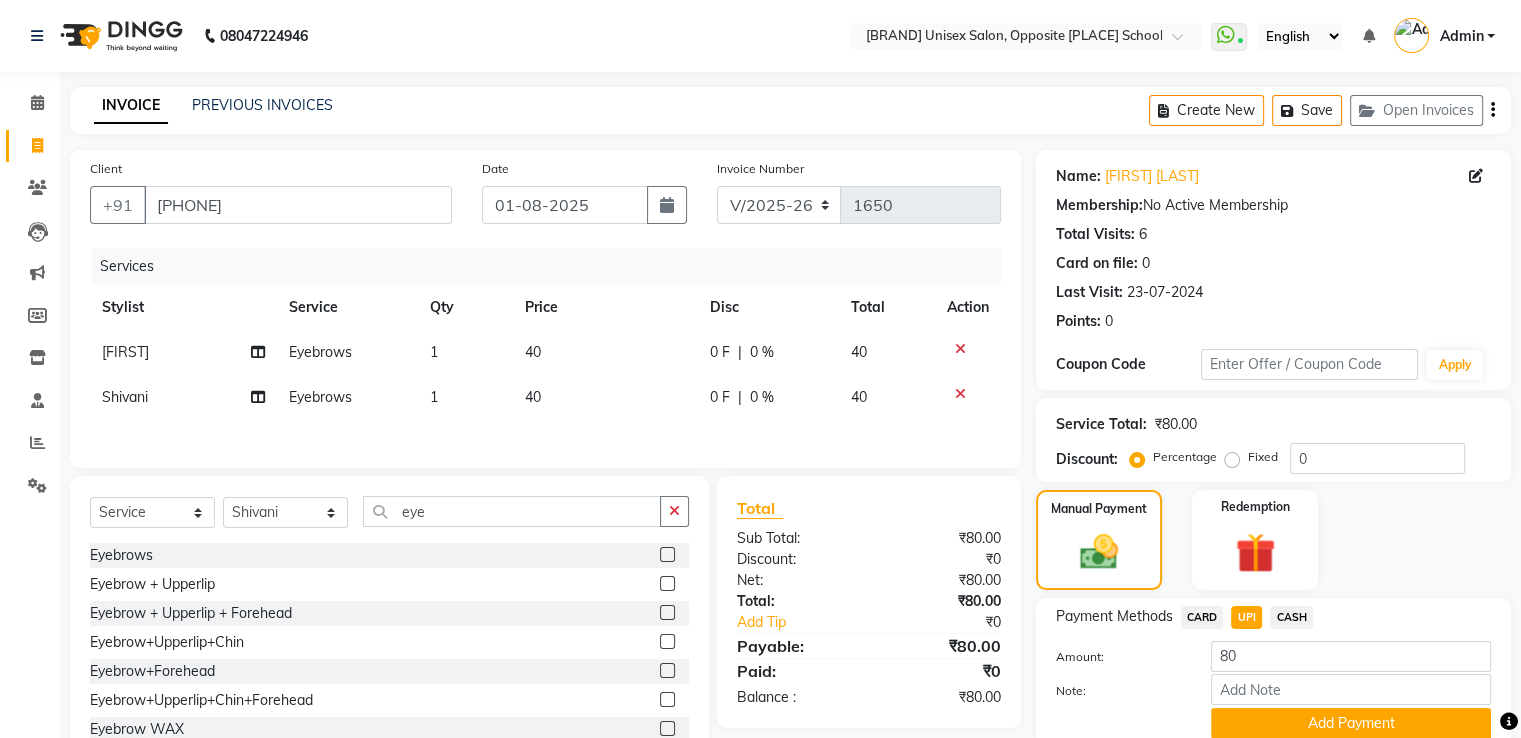 scroll, scrollTop: 81, scrollLeft: 0, axis: vertical 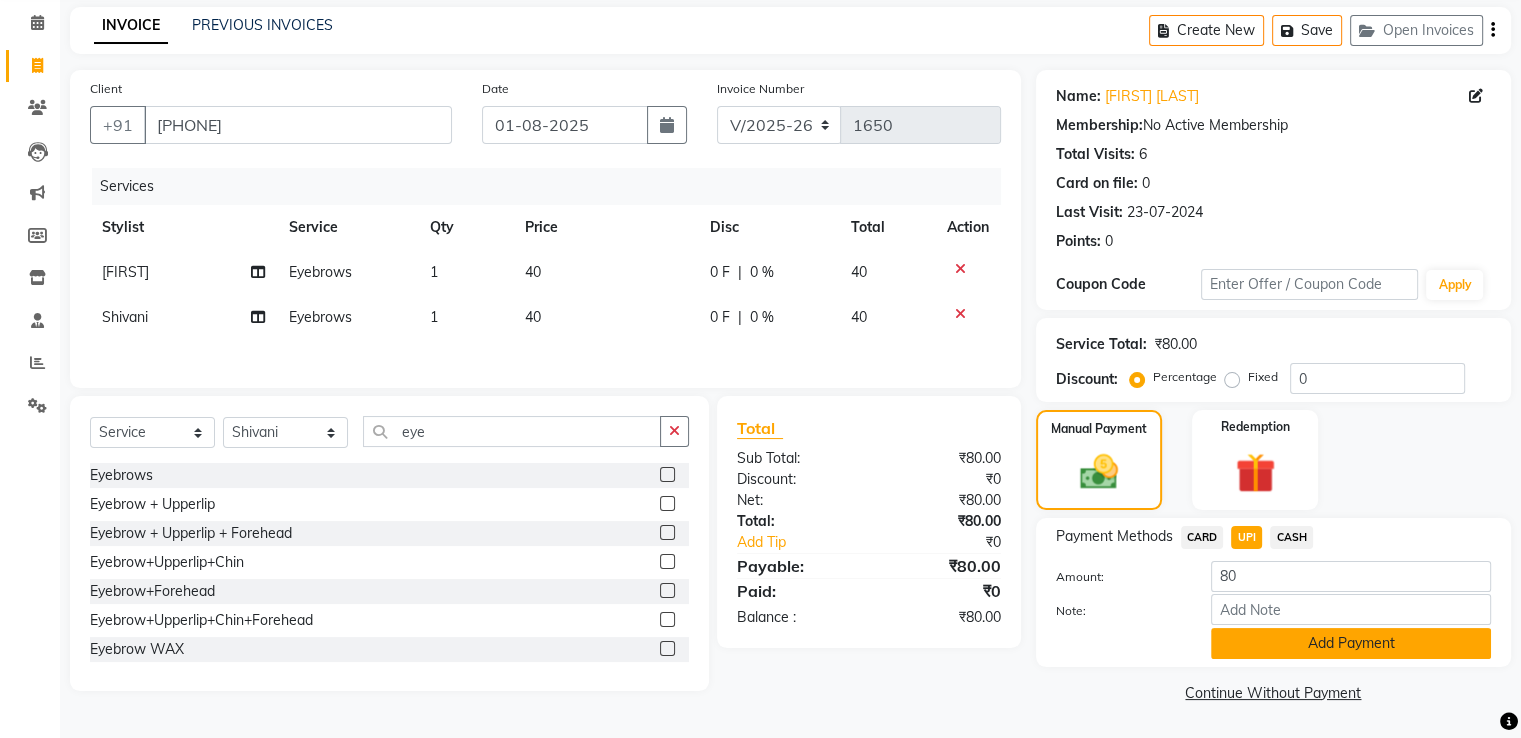 click on "Add Payment" 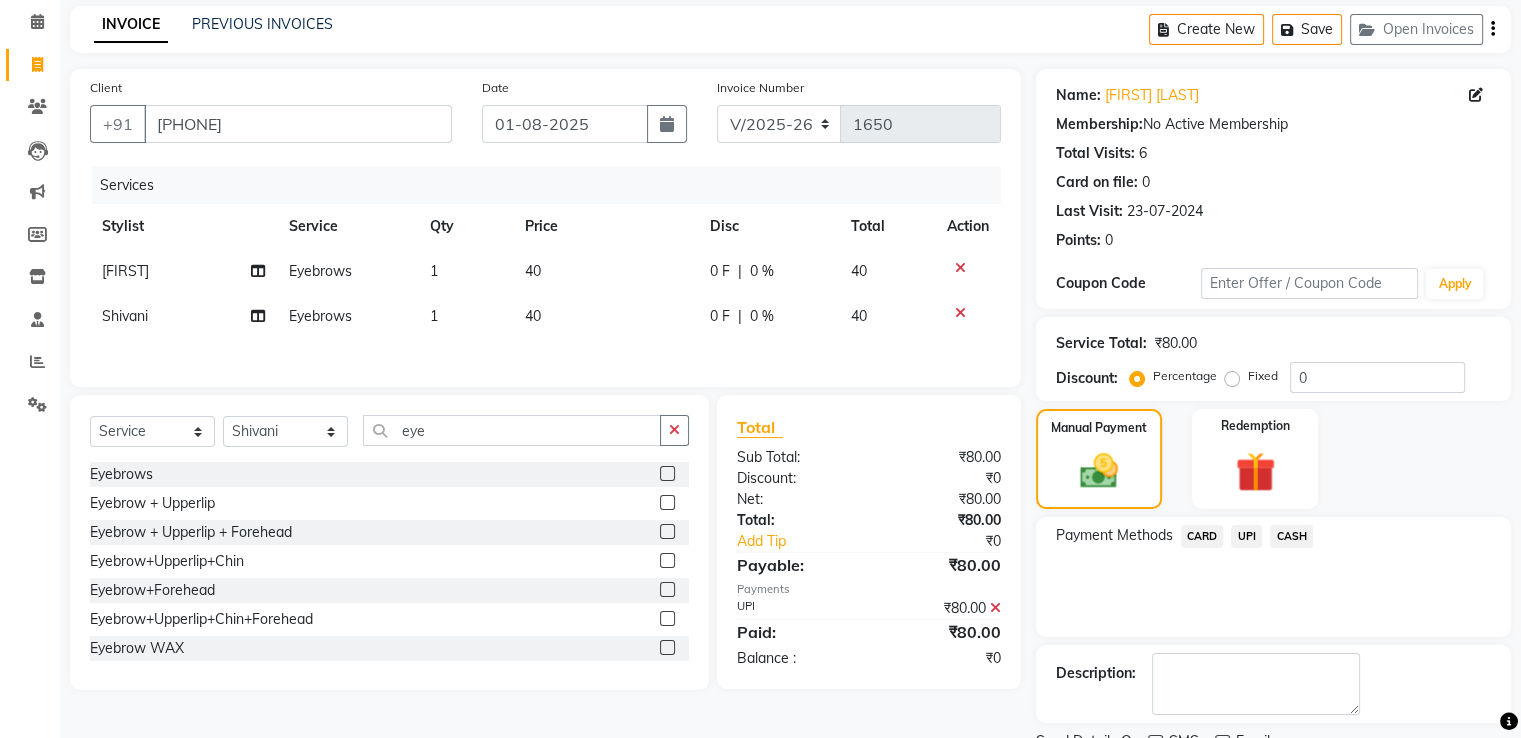 scroll, scrollTop: 163, scrollLeft: 0, axis: vertical 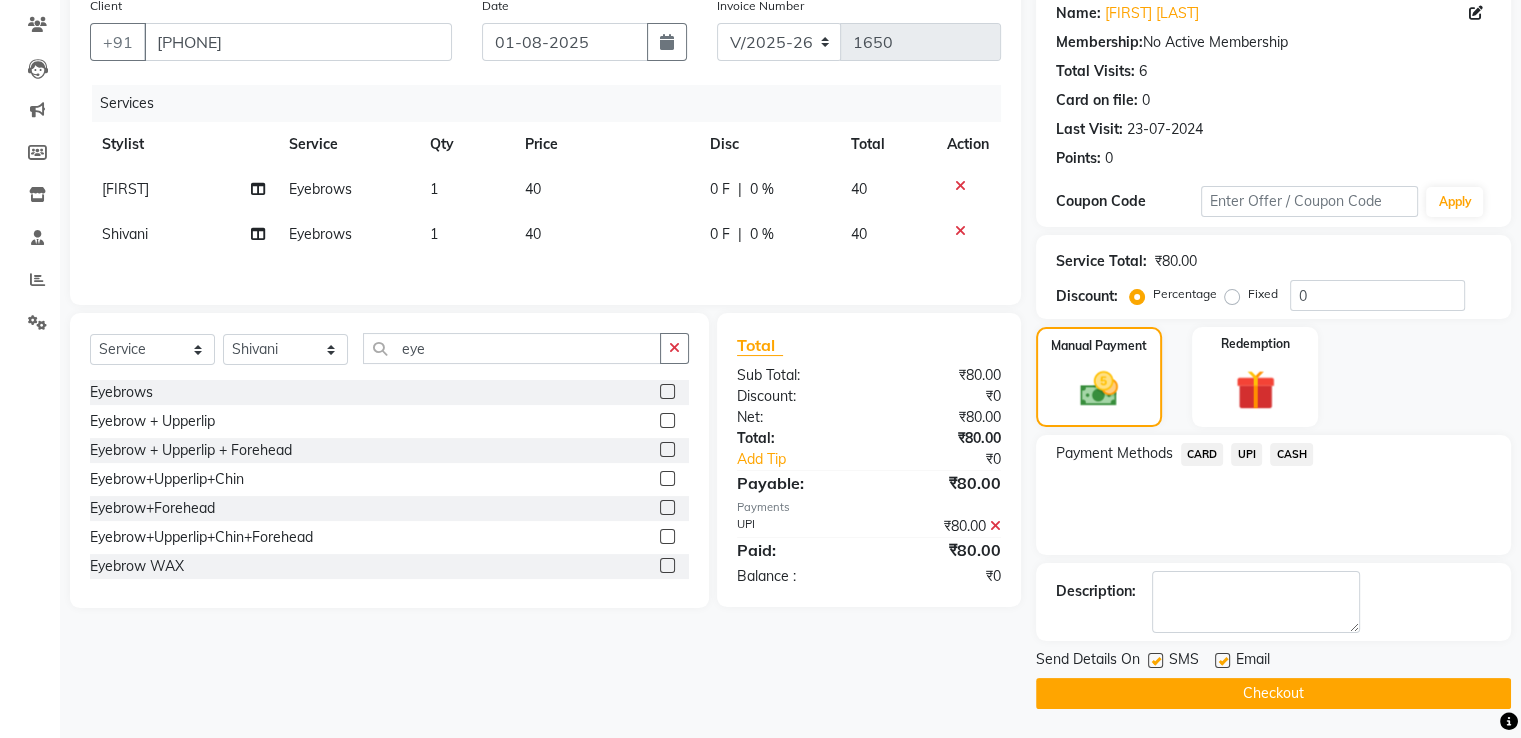 click on "Checkout" 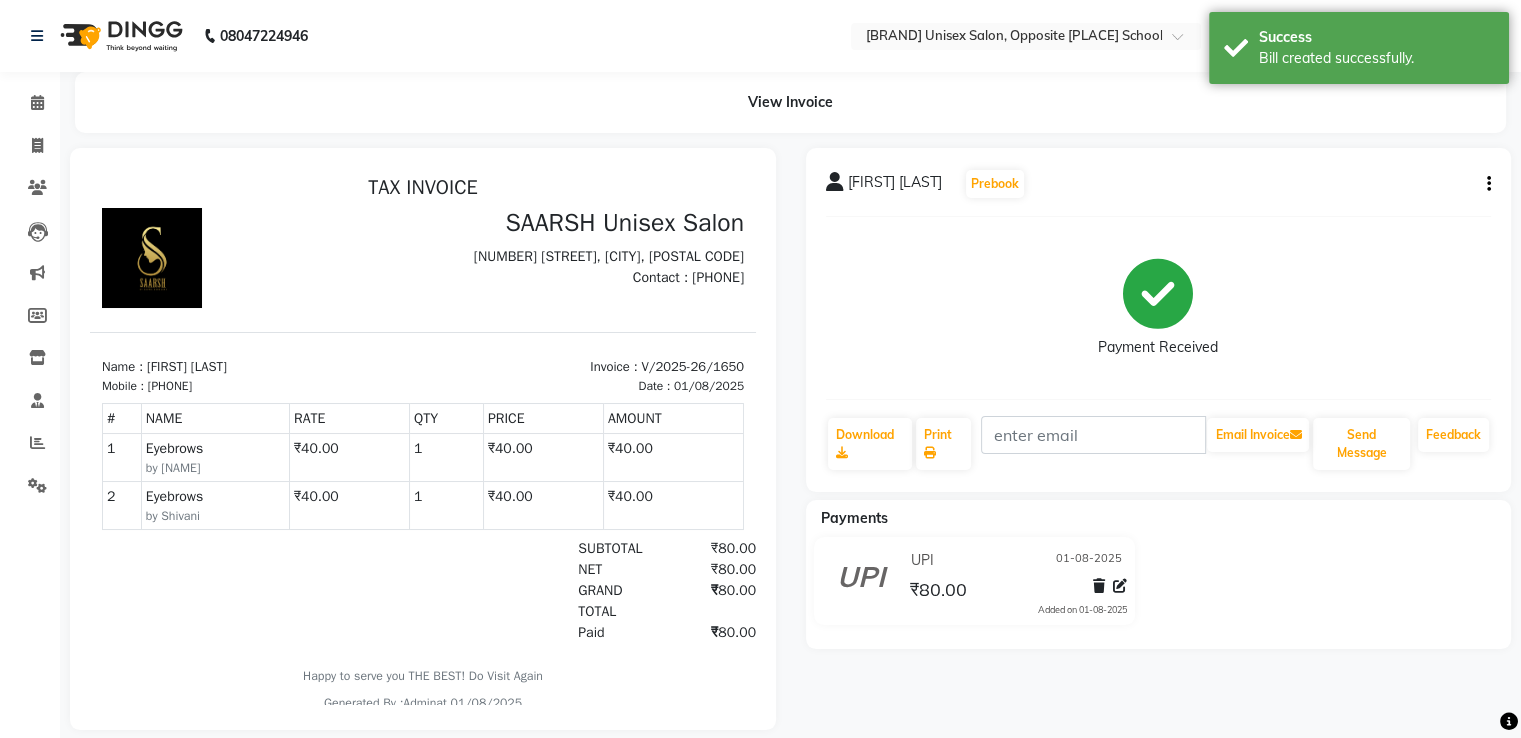 scroll, scrollTop: 0, scrollLeft: 0, axis: both 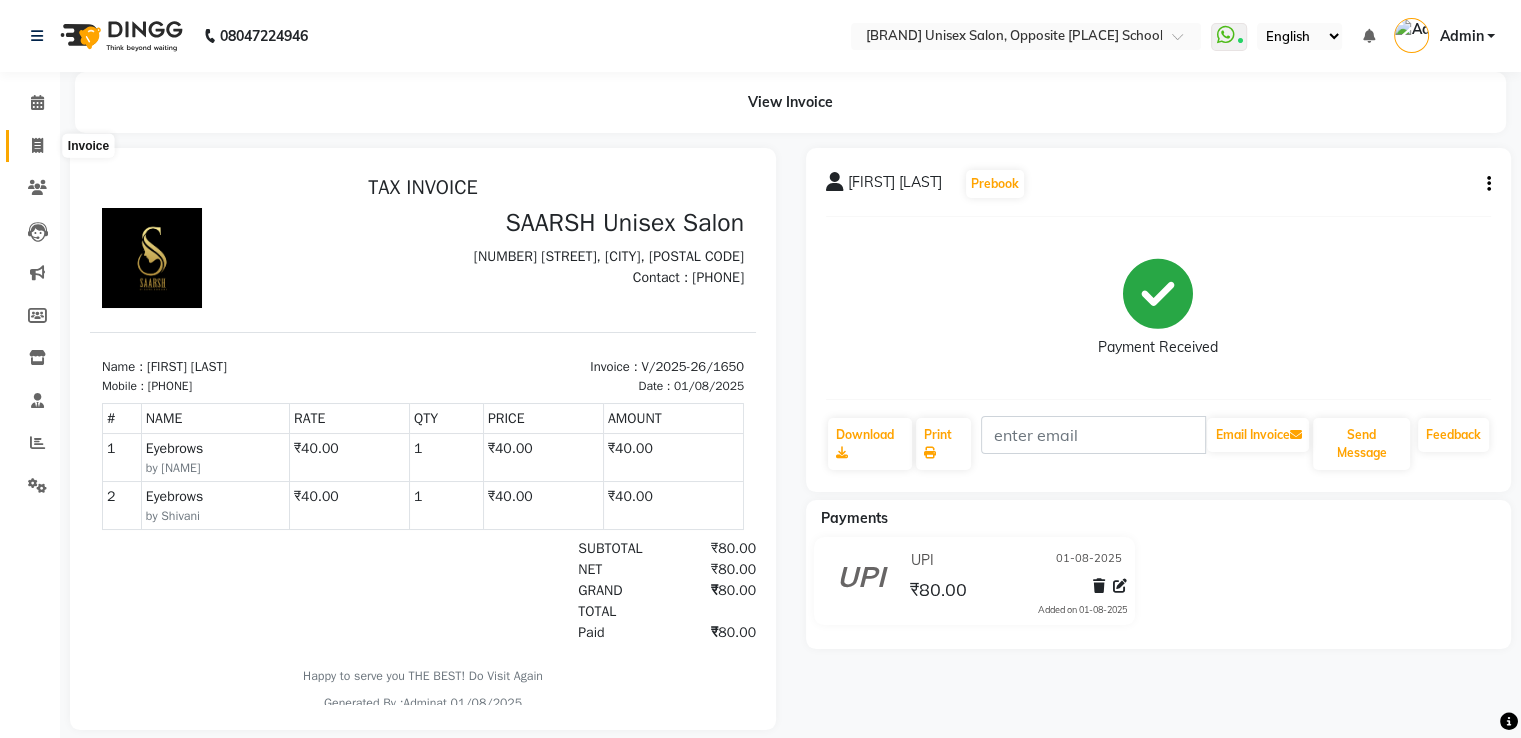 click 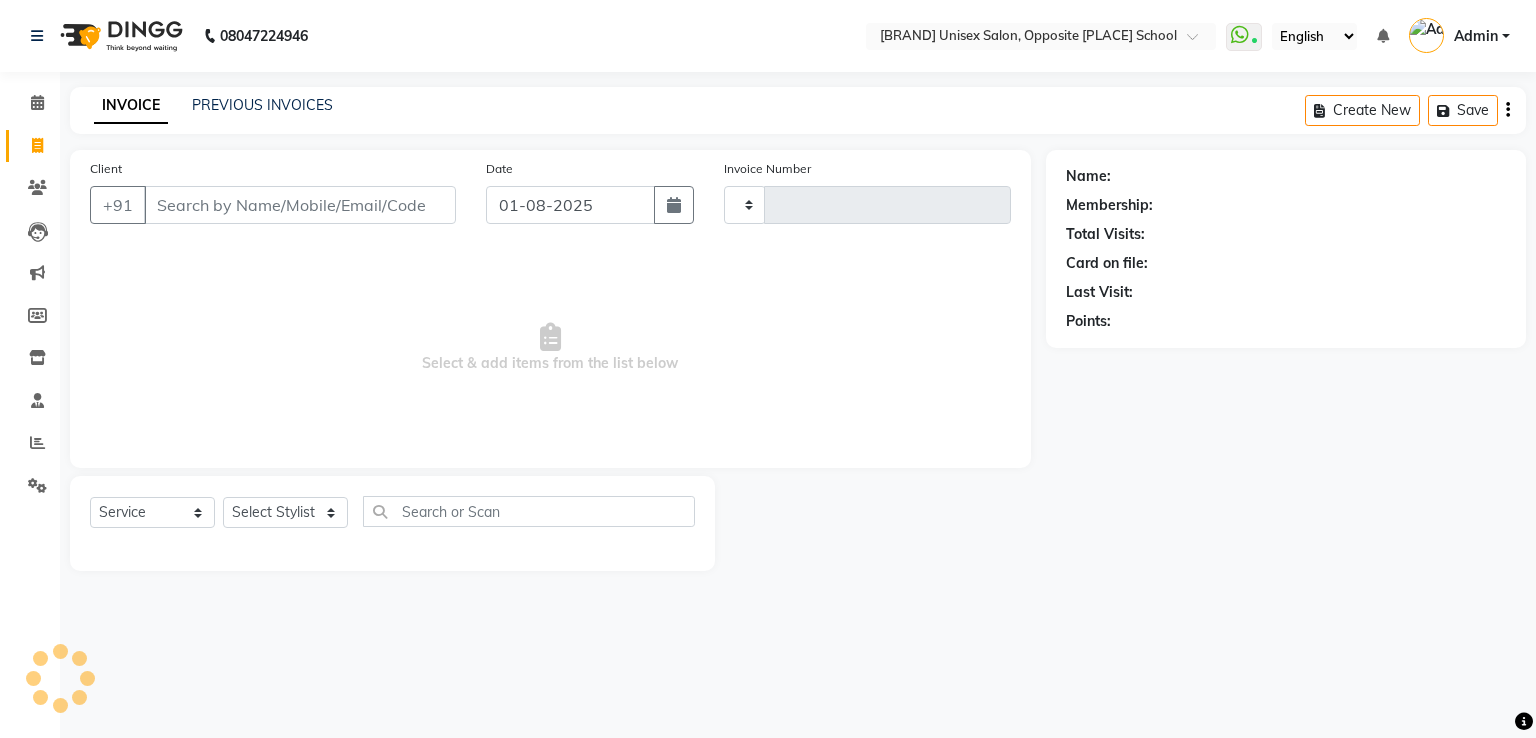 type on "1651" 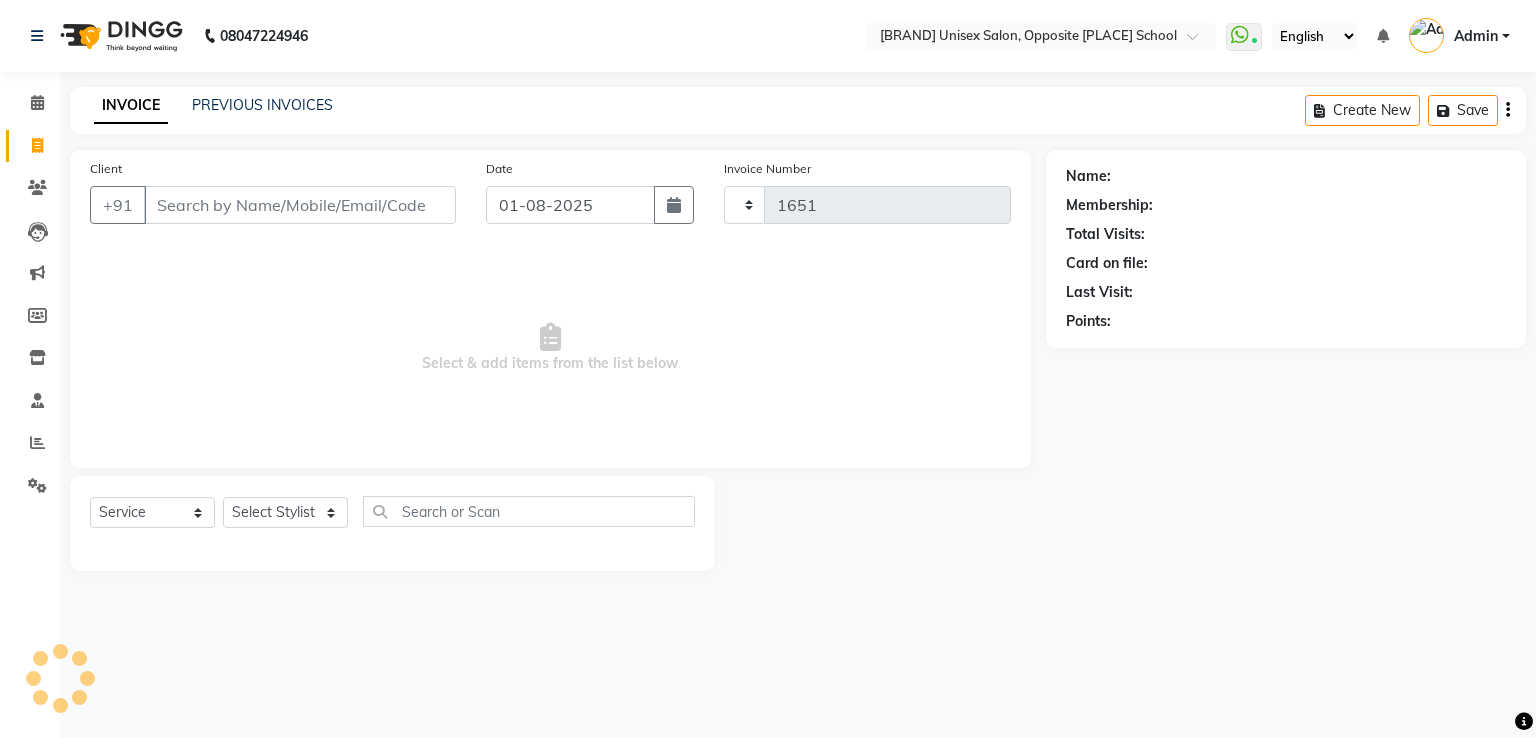 select on "3962" 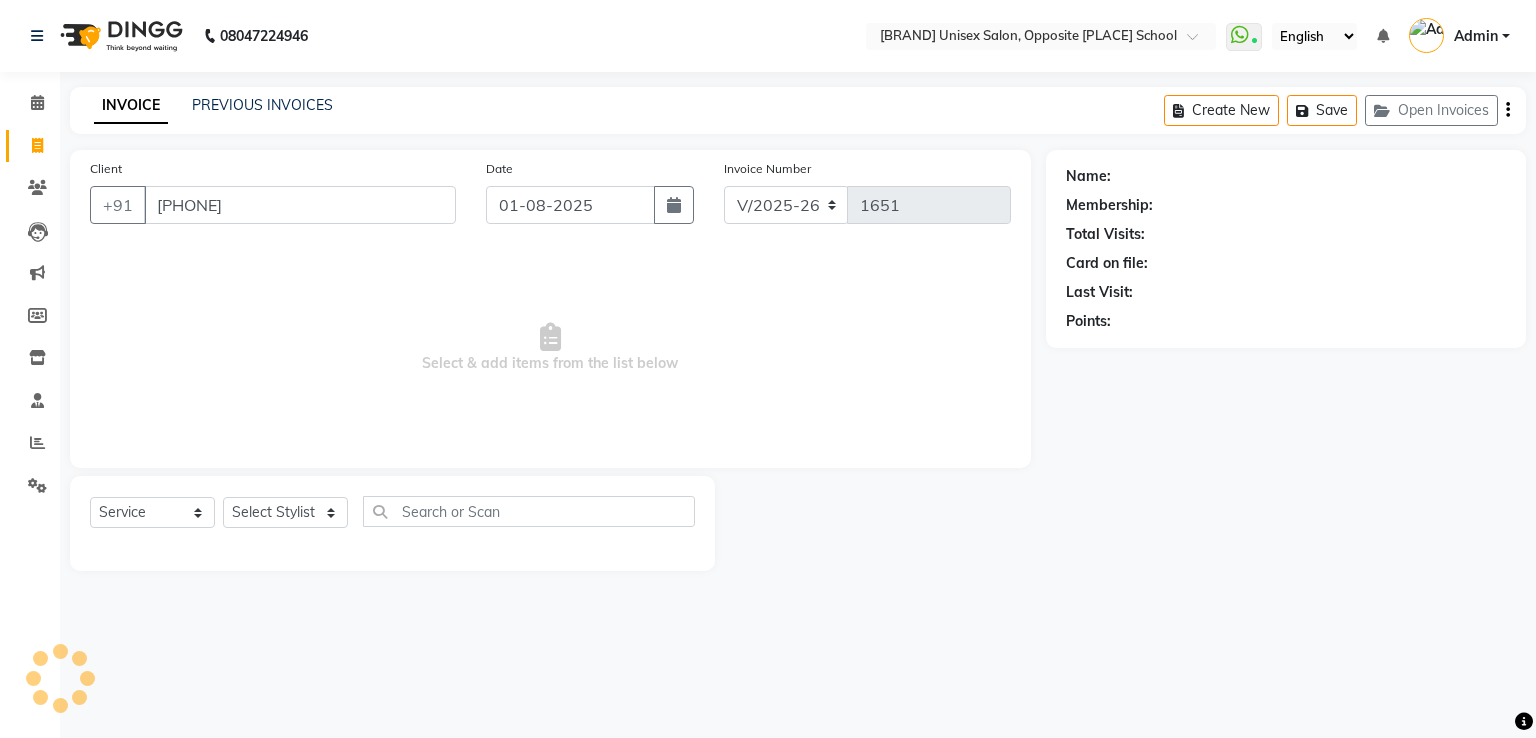 type on "[PHONE]" 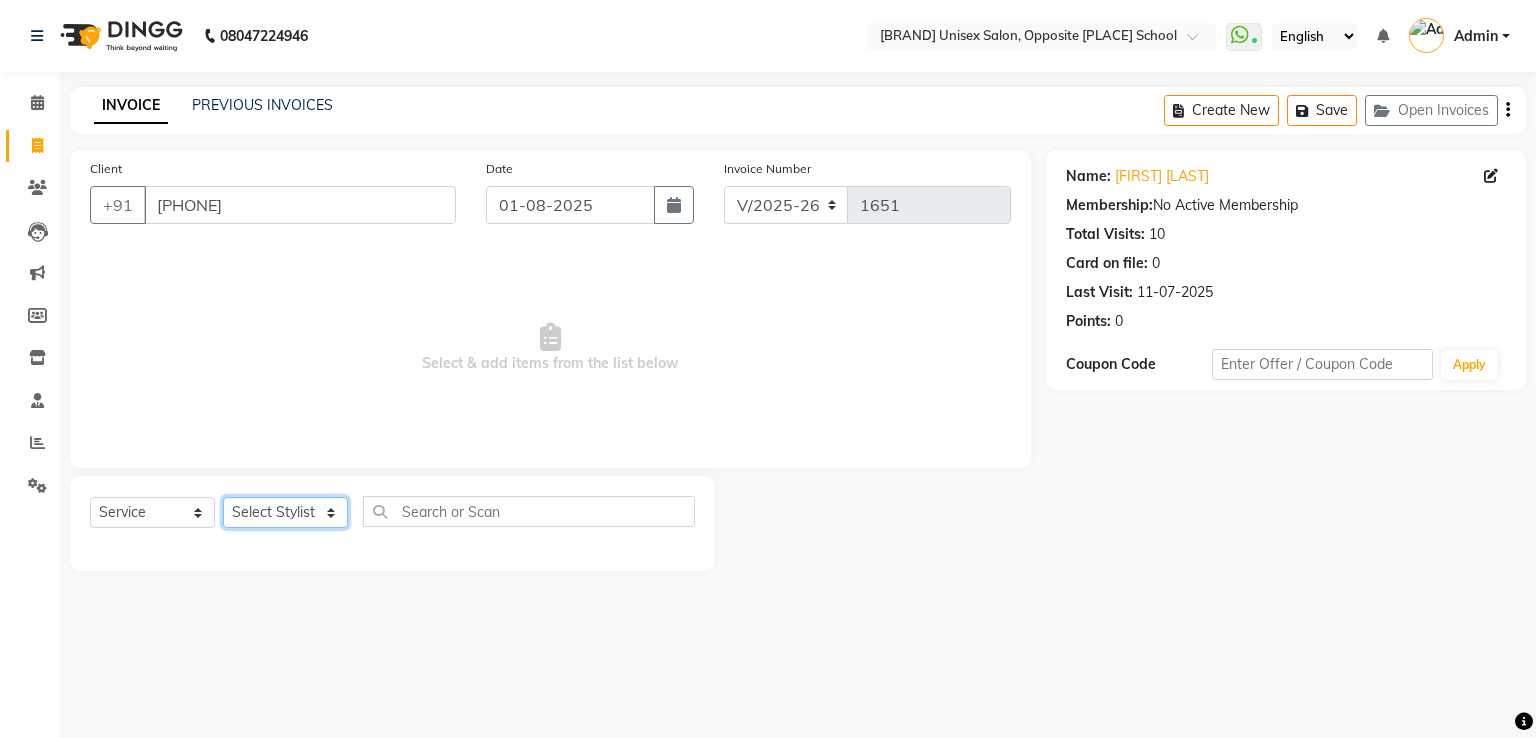 click on "Select Stylist [FIRST] [FIRST] [FIRST] [FIRST] [FIRST] [FIRST] [FIRST] [FIRST]" 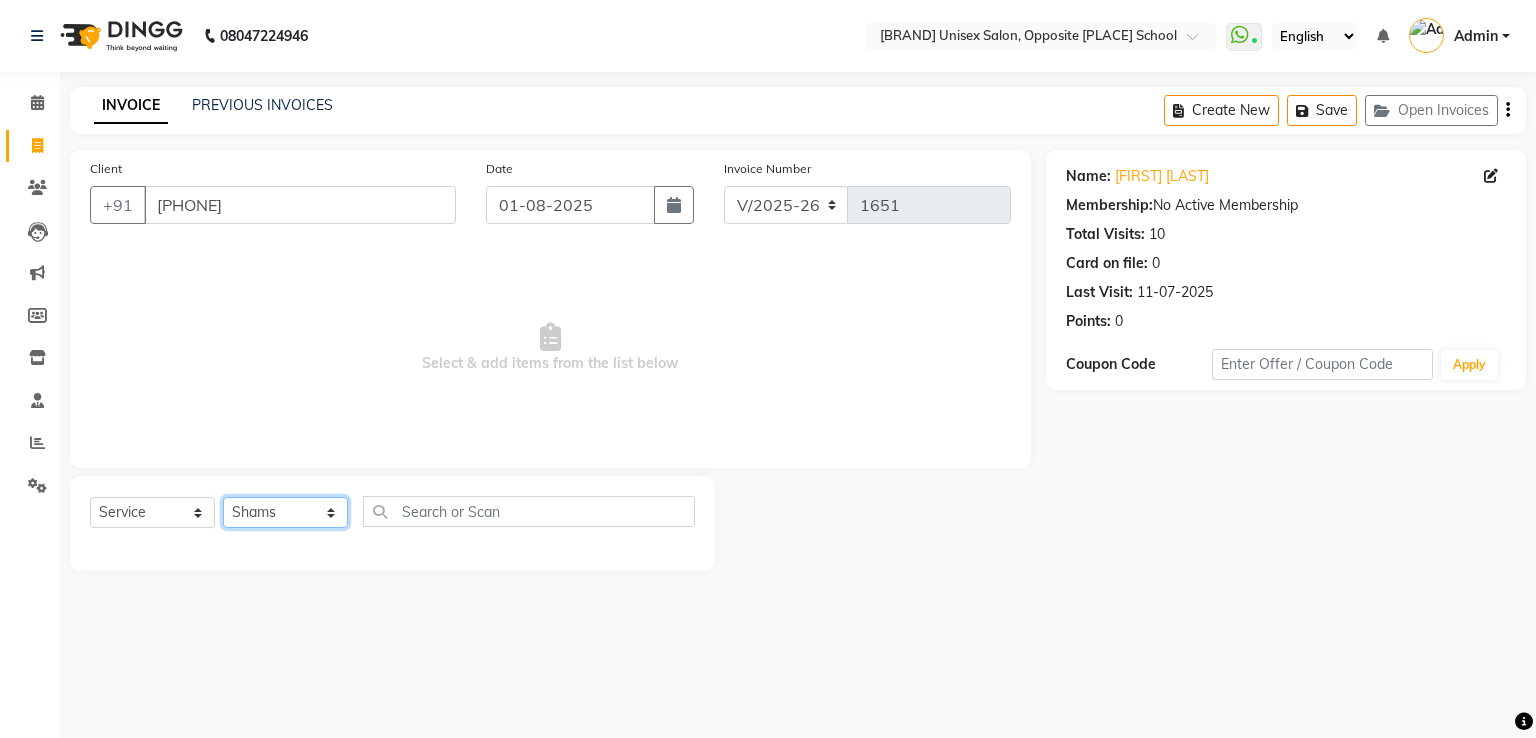 click on "Select Stylist [FIRST] [FIRST] [FIRST] [FIRST] [FIRST] [FIRST] [FIRST] [FIRST]" 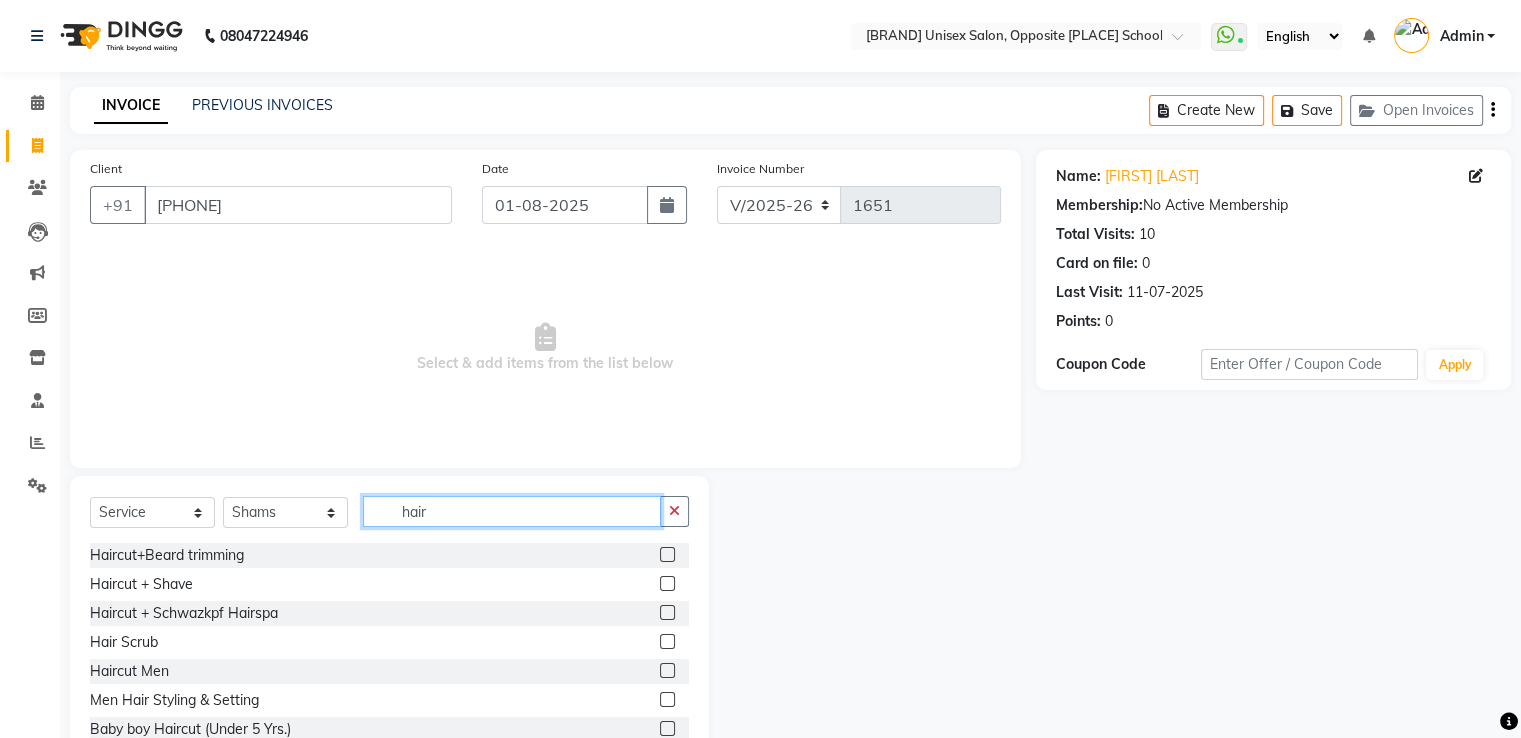 type on "hair" 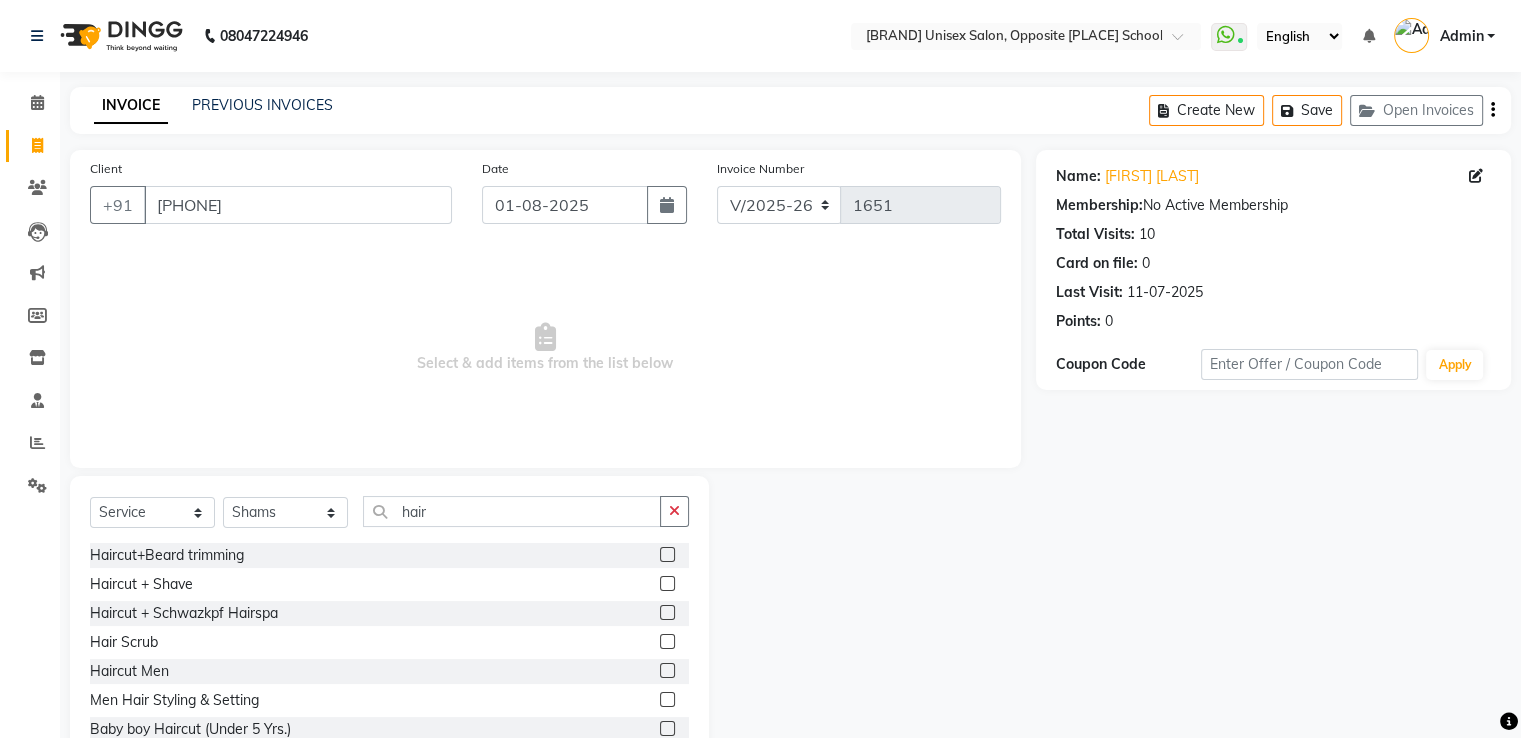 click 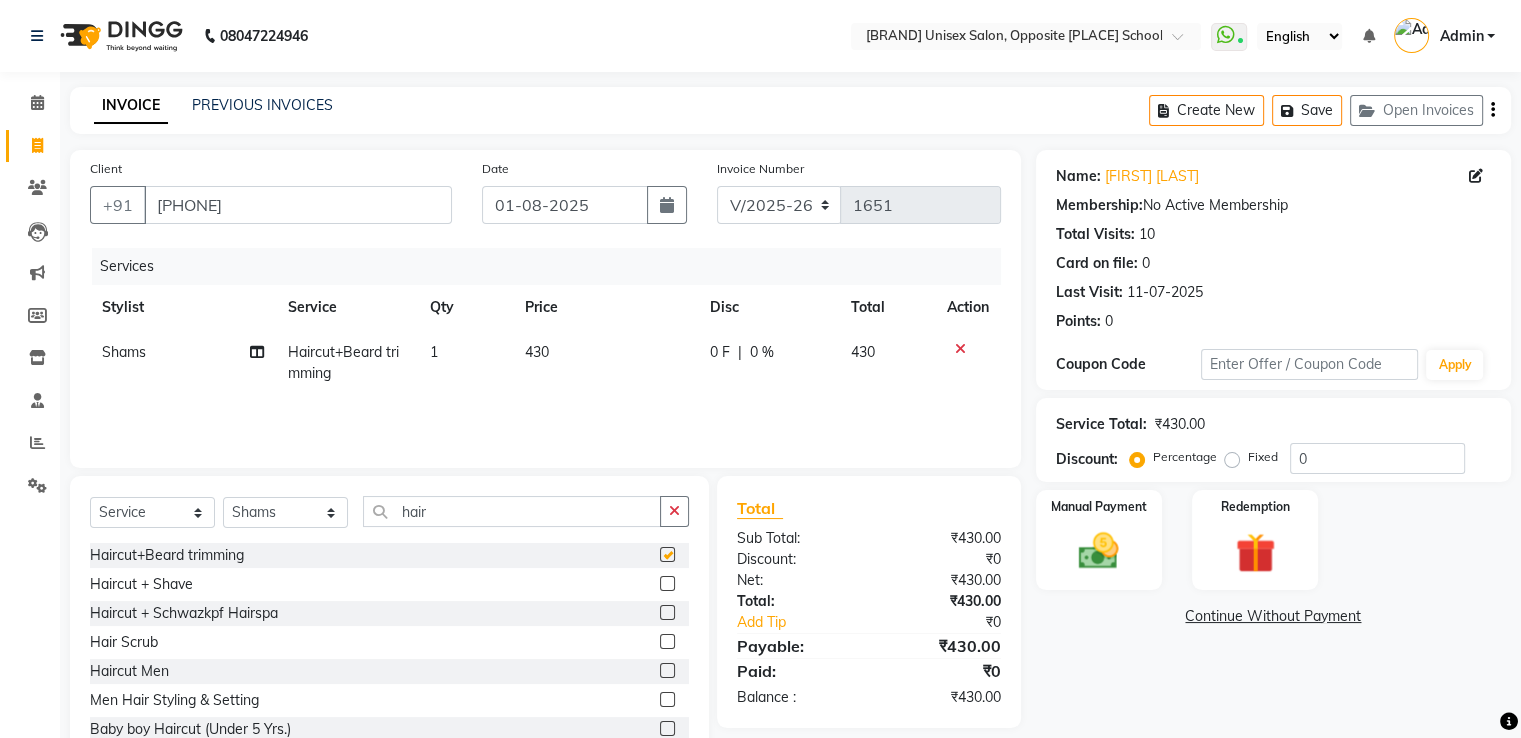 checkbox on "false" 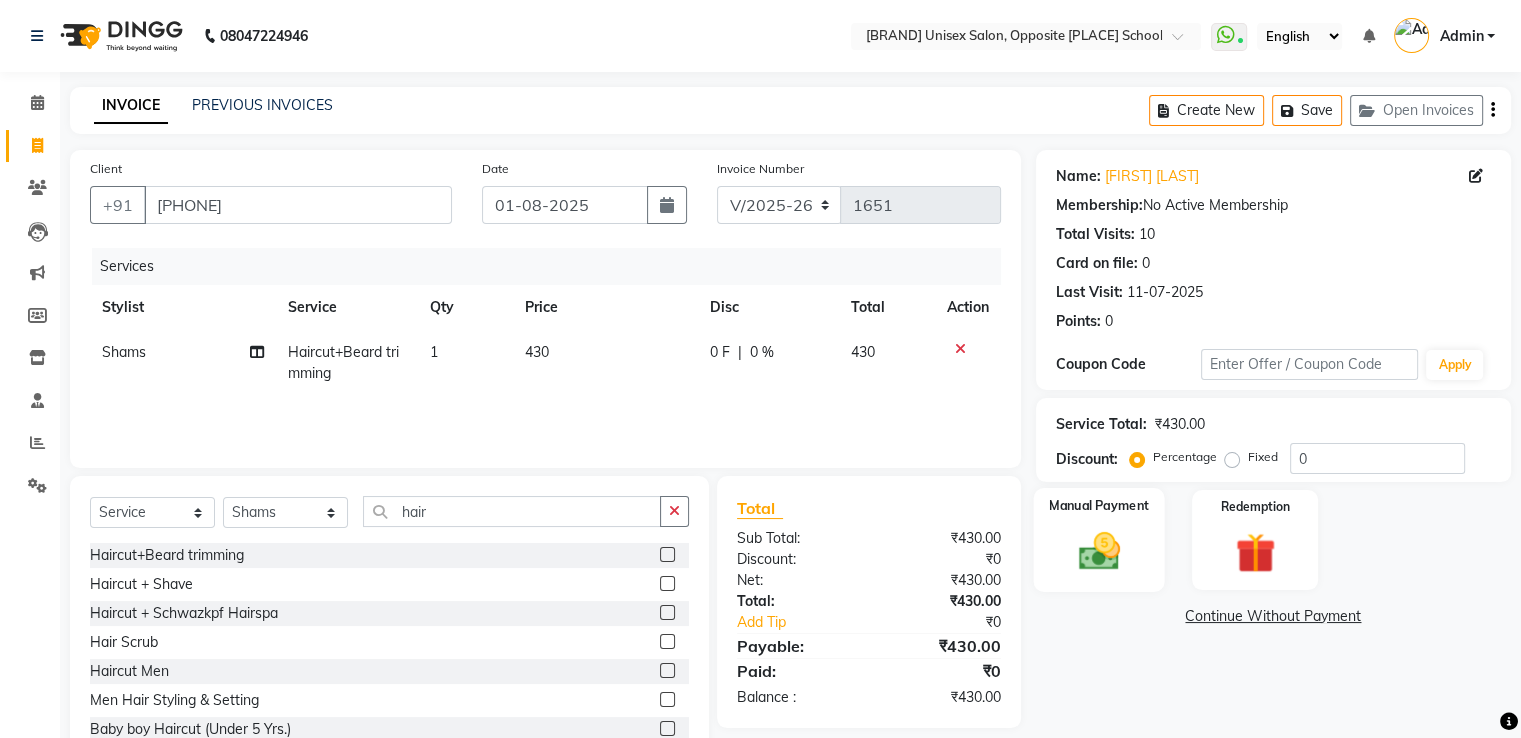 click on "Manual Payment" 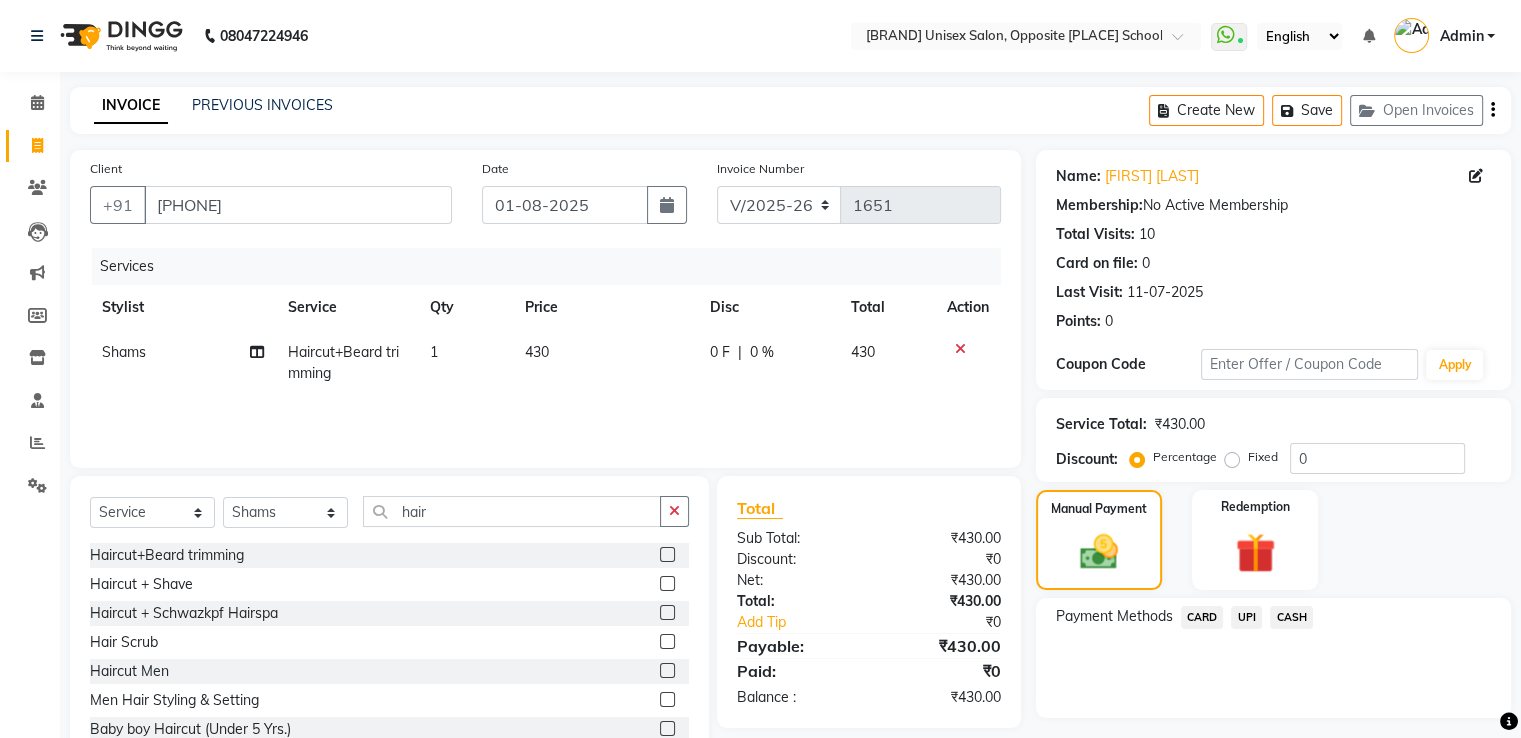 click on "CASH" 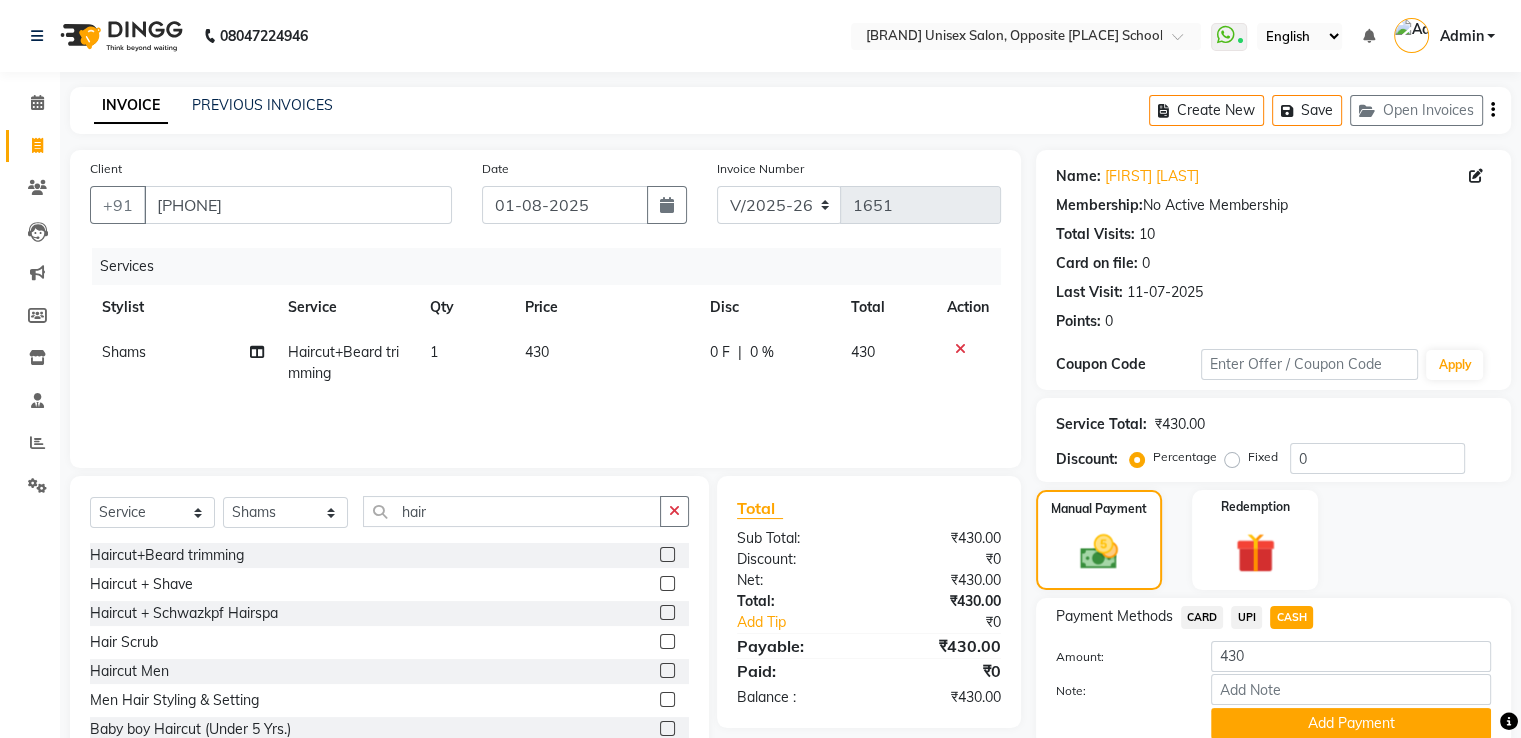 scroll, scrollTop: 81, scrollLeft: 0, axis: vertical 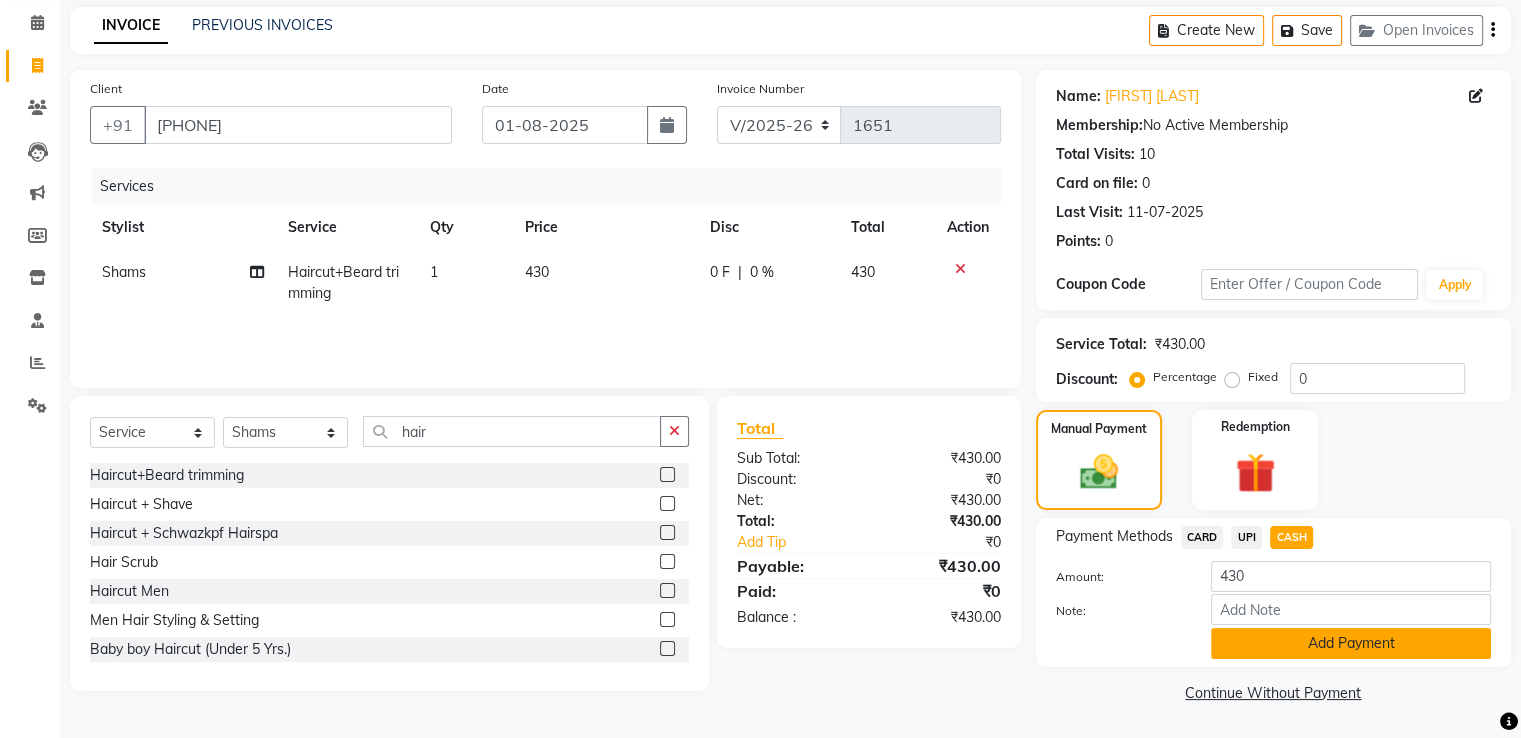 click on "Add Payment" 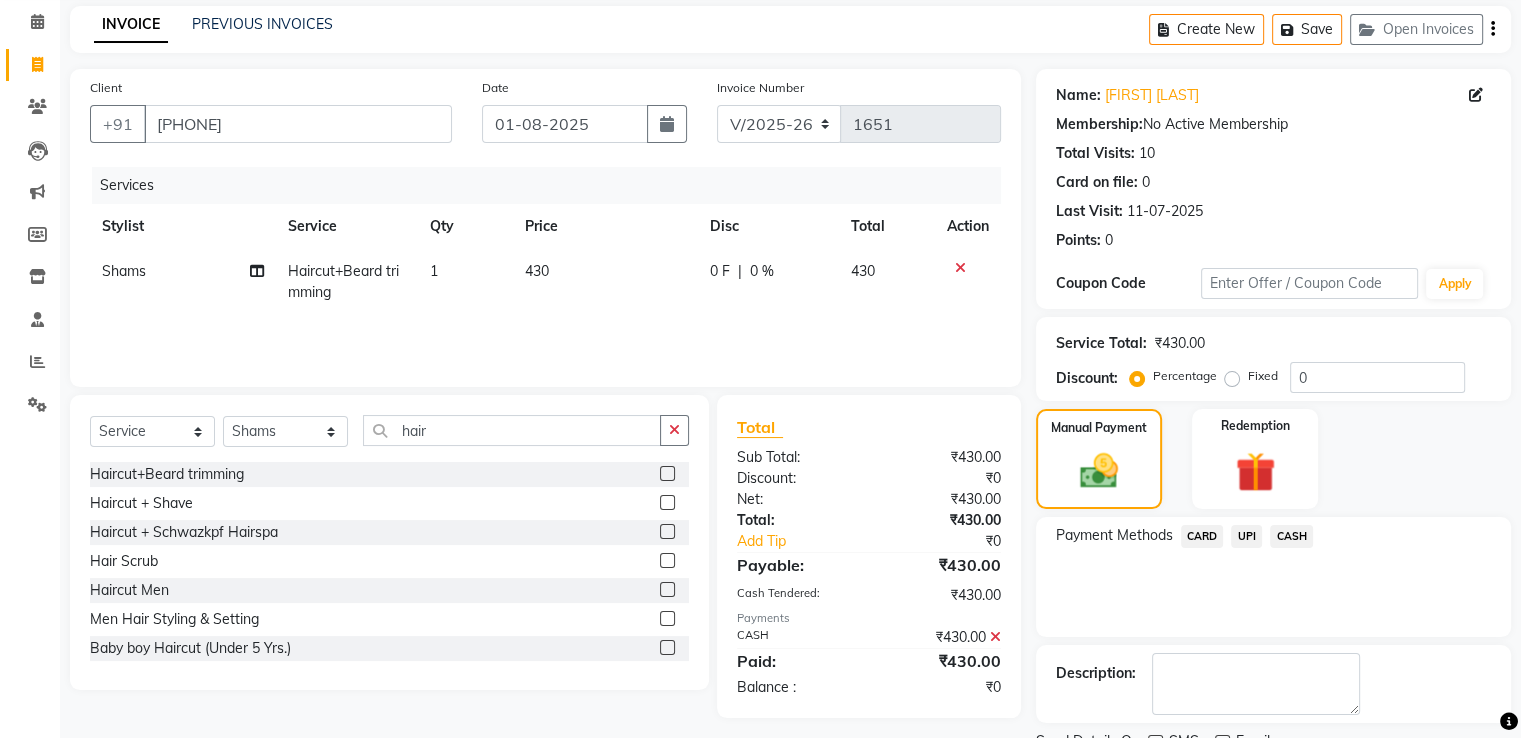scroll, scrollTop: 163, scrollLeft: 0, axis: vertical 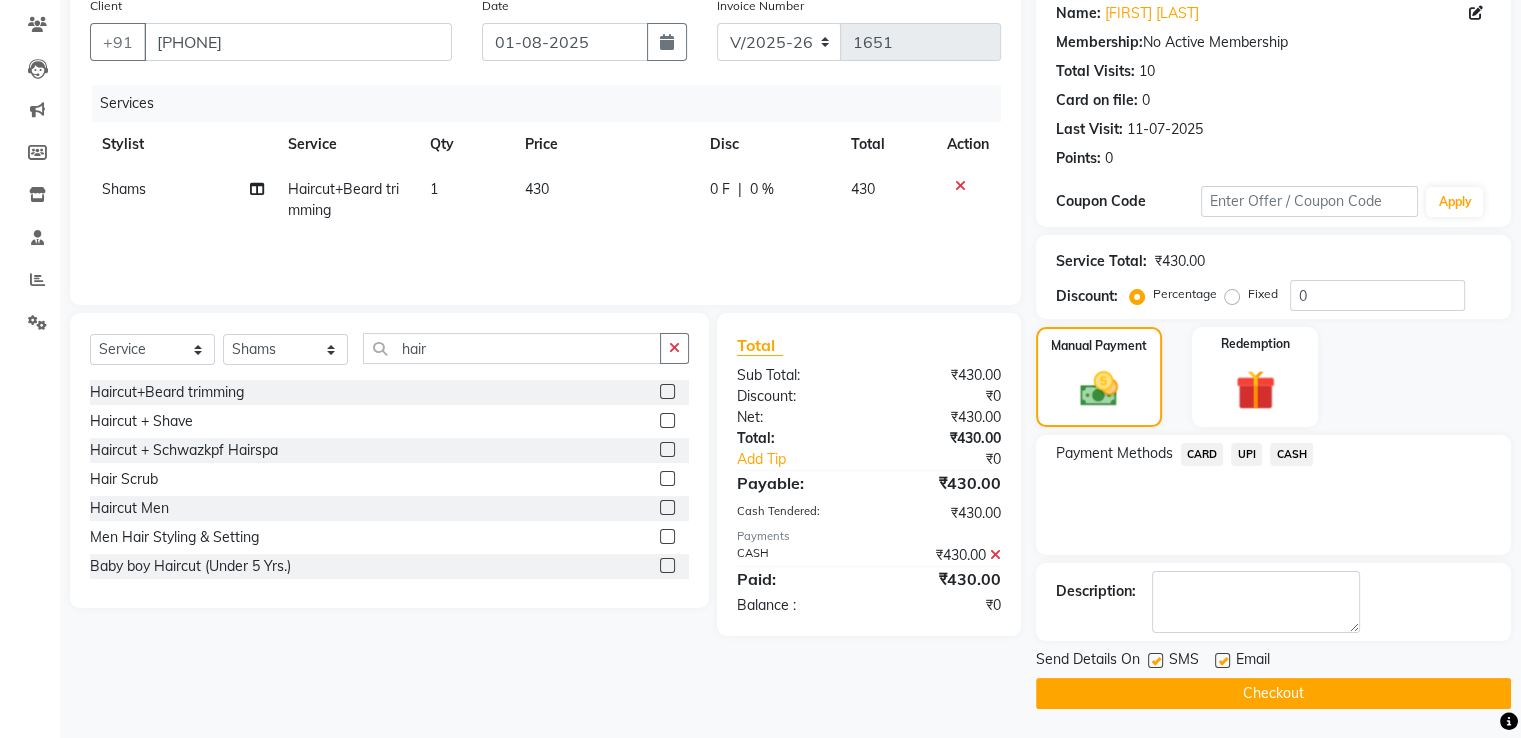 click on "Checkout" 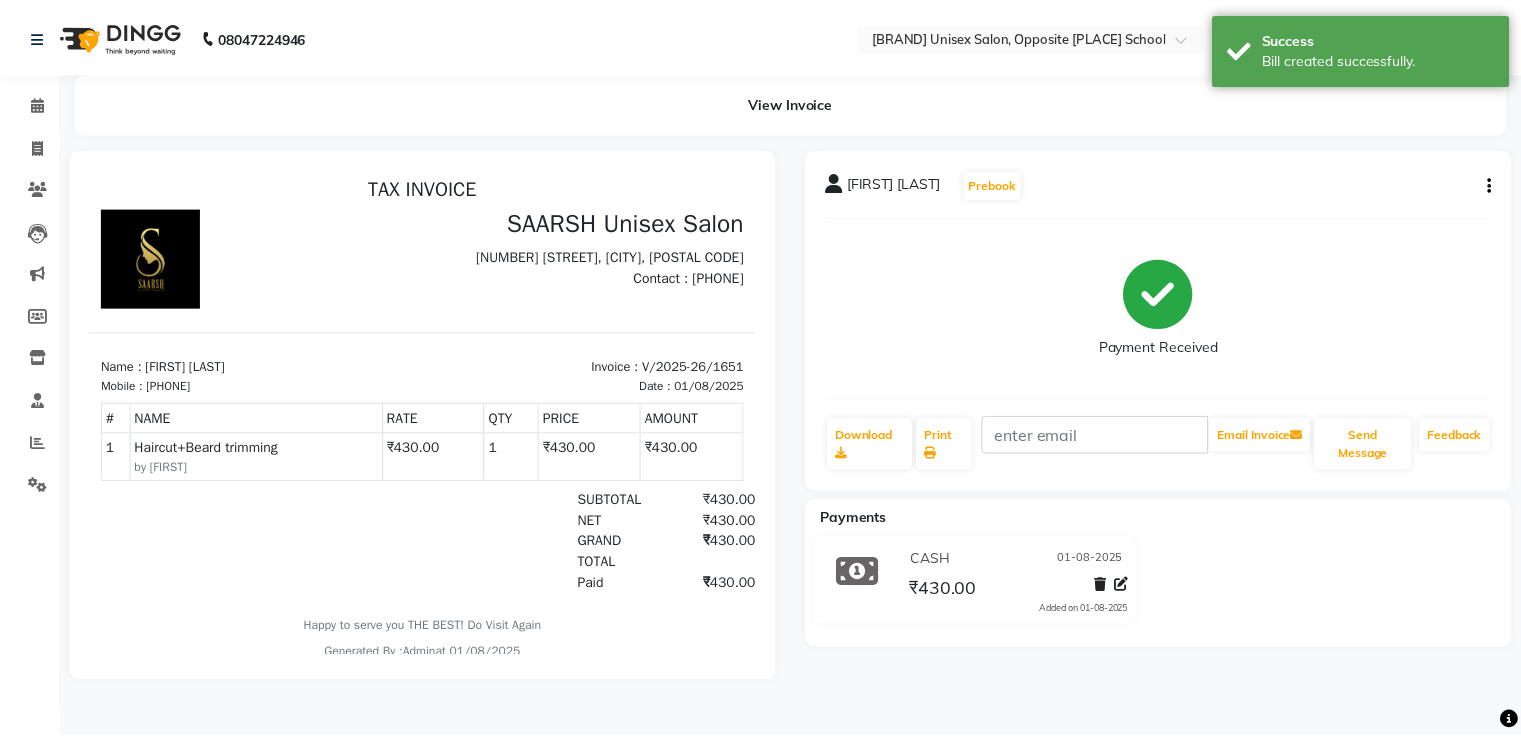 scroll, scrollTop: 0, scrollLeft: 0, axis: both 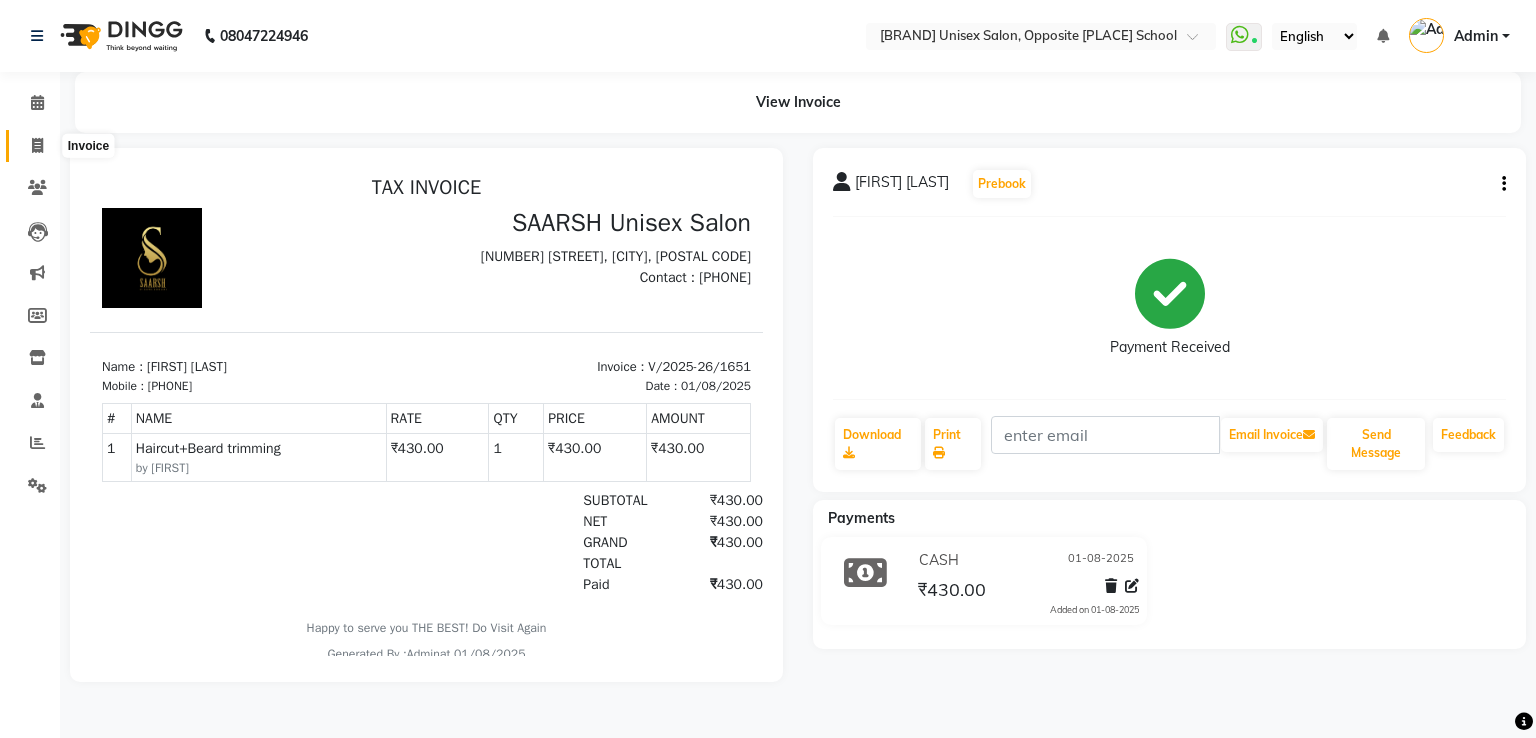 click 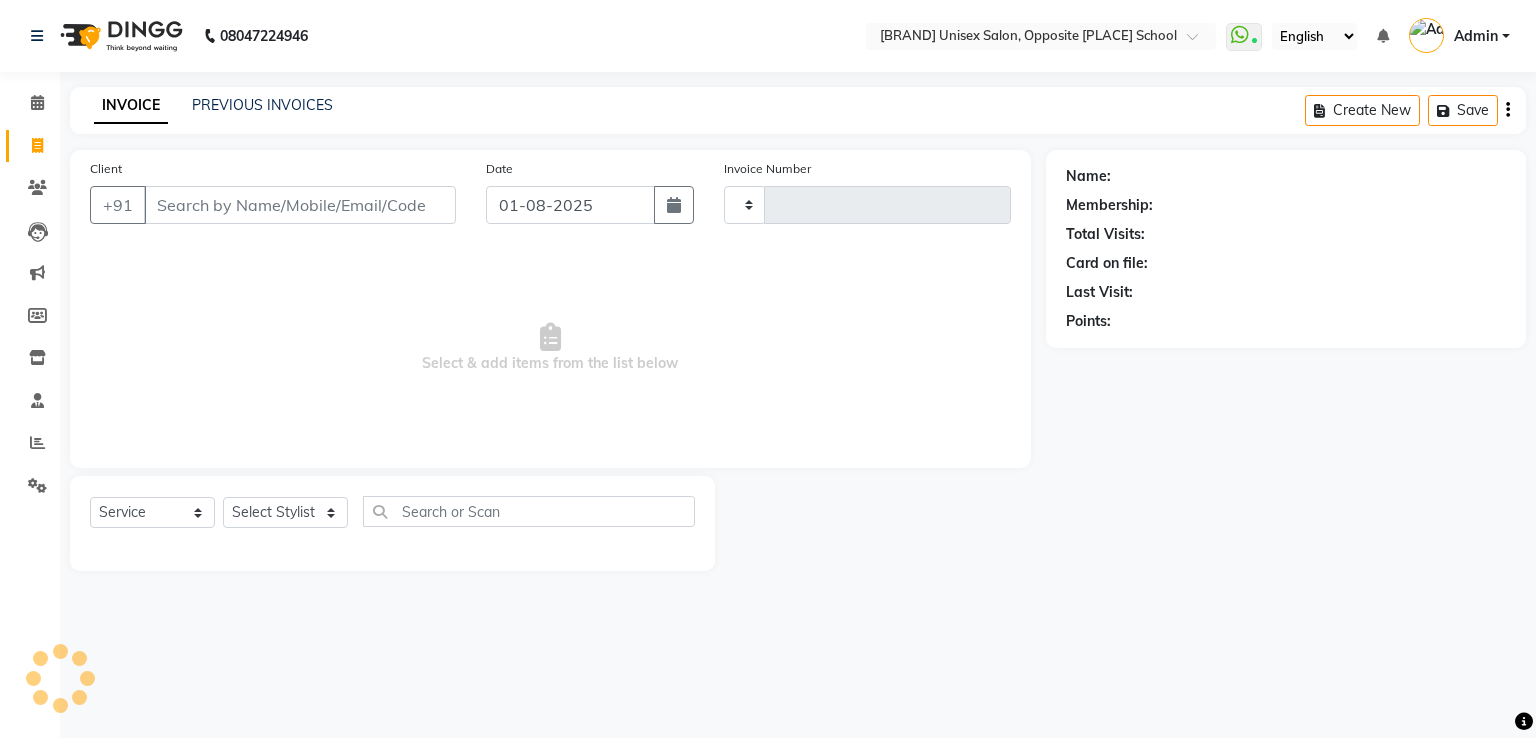 type on "1652" 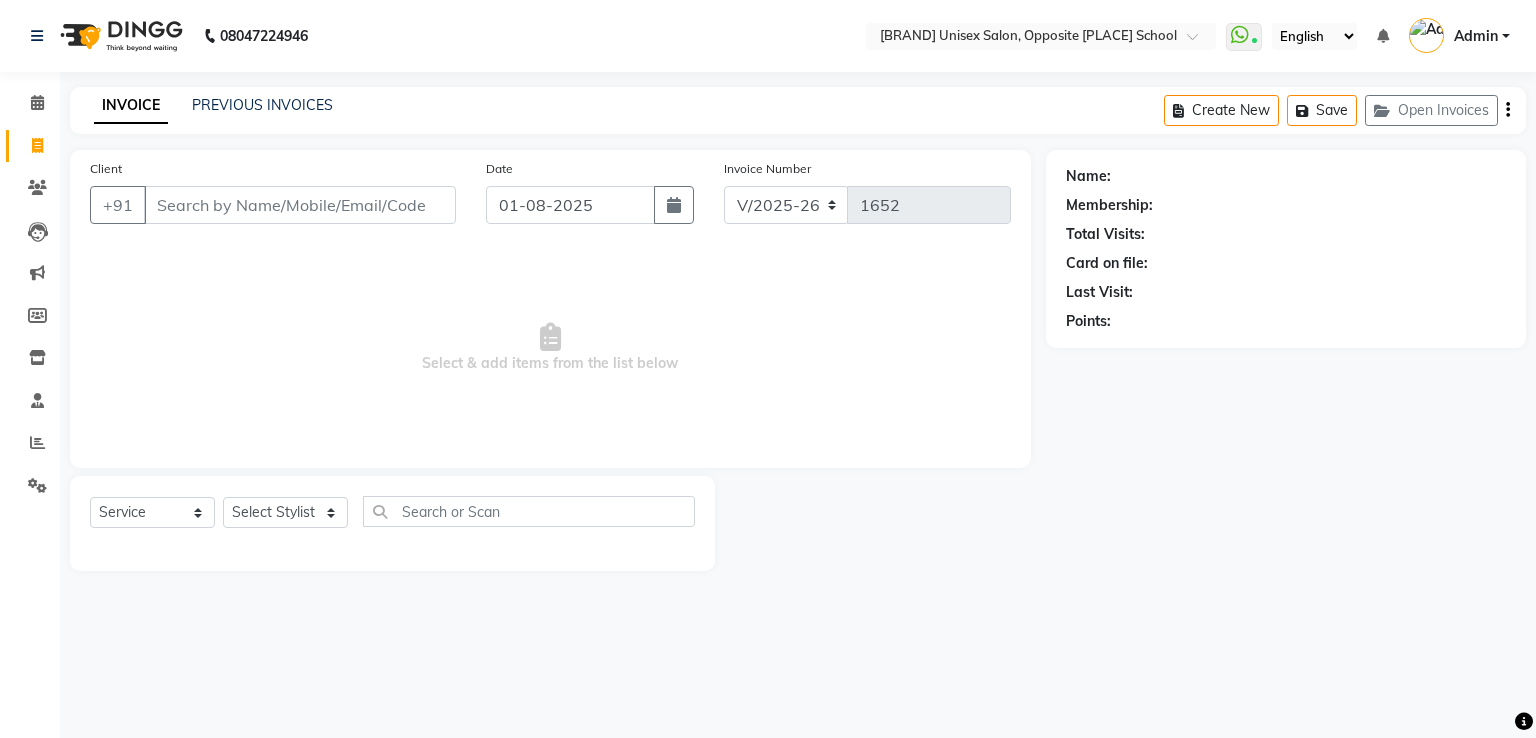 click on "Client" at bounding box center [300, 205] 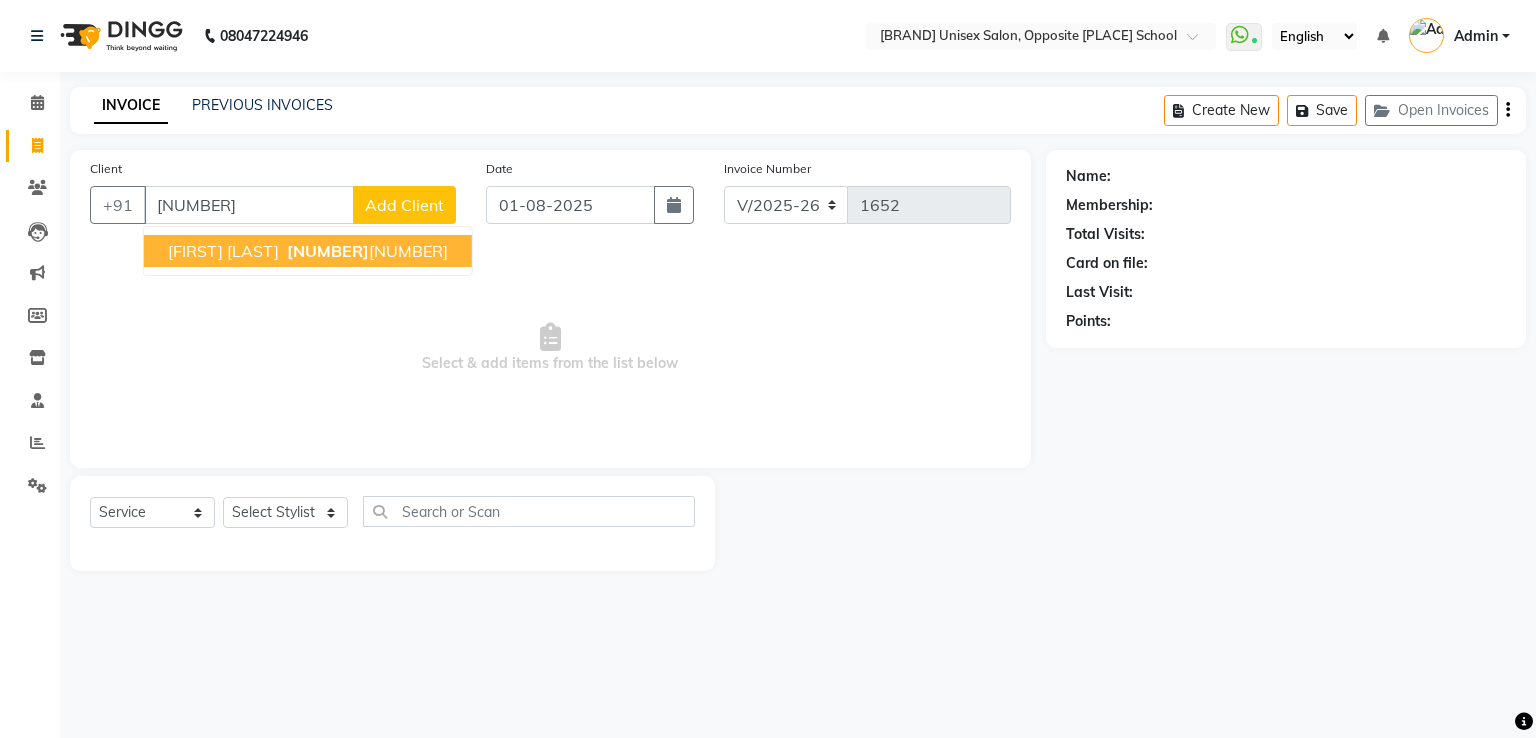 click on "[FIRST] [LAST]" at bounding box center (223, 251) 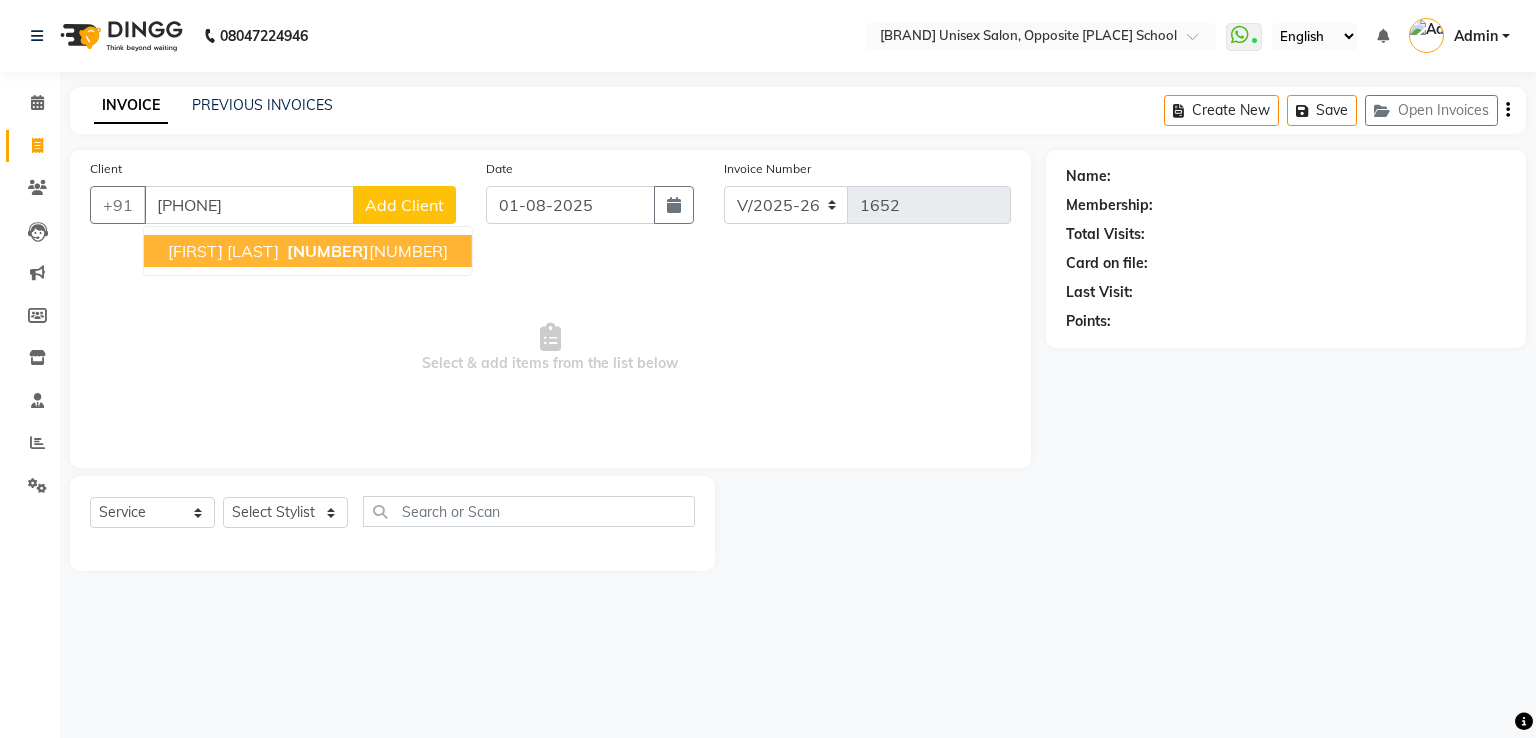 type on "[PHONE]" 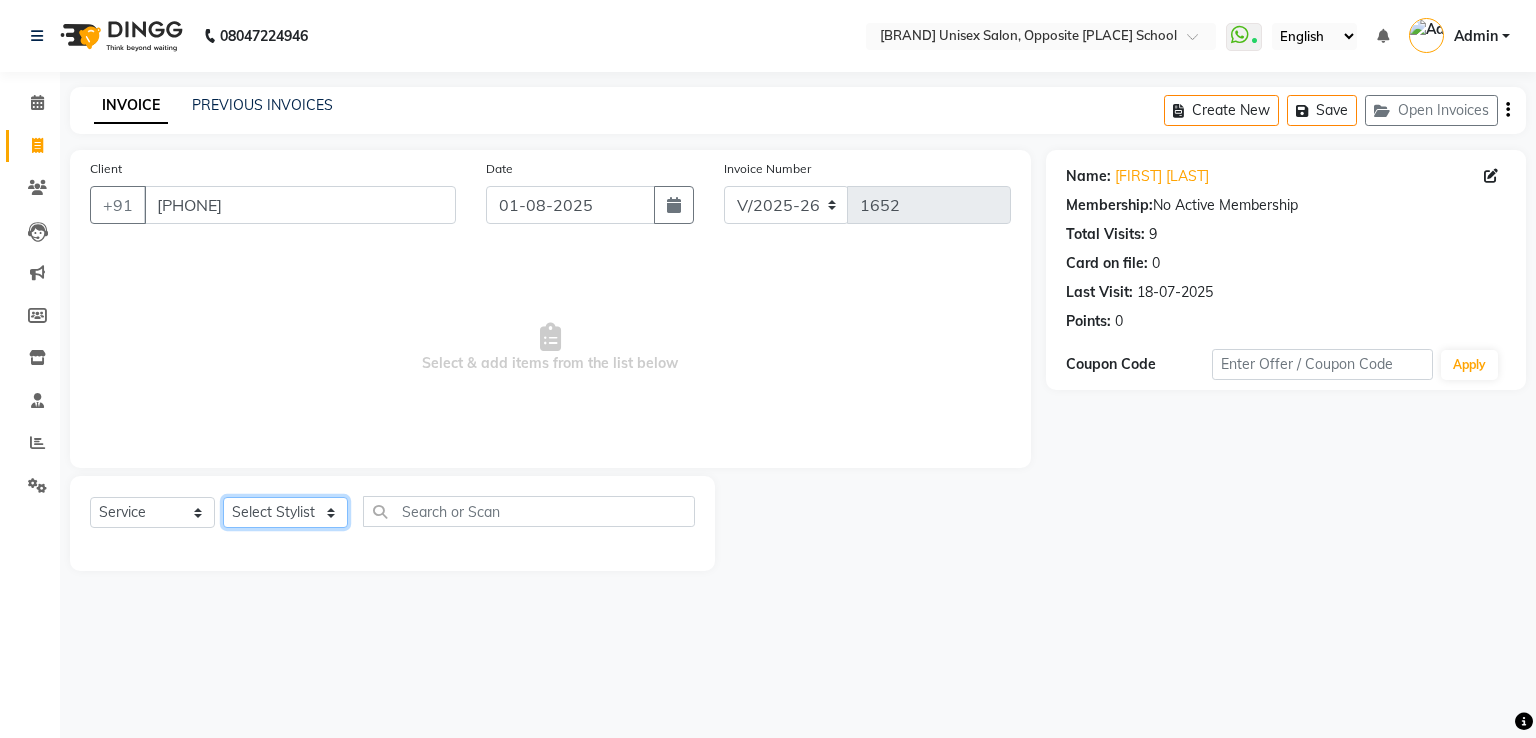 click on "Select Stylist [FIRST] [FIRST] [FIRST] [FIRST] [FIRST] [FIRST] [FIRST] [FIRST]" 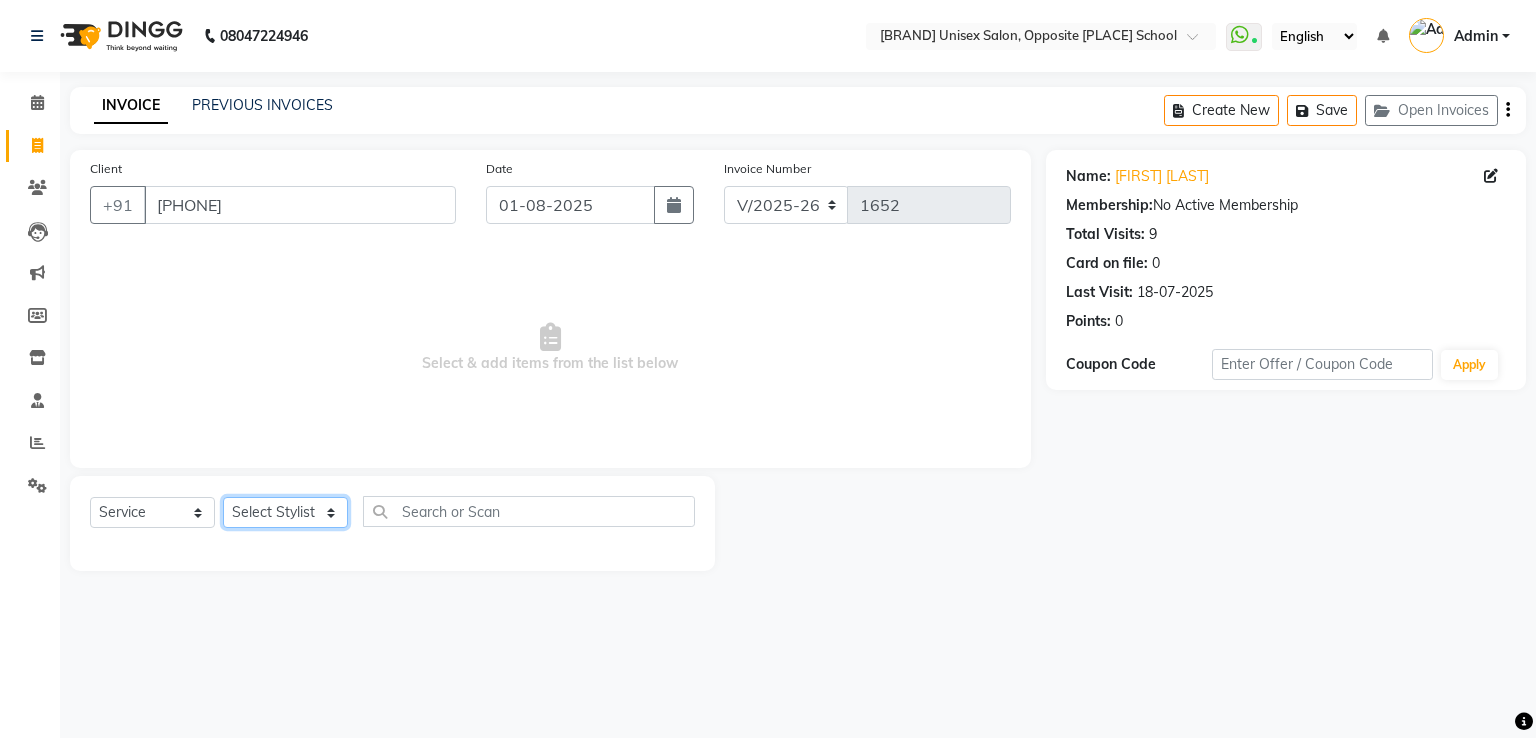 select on "[NUMBER]" 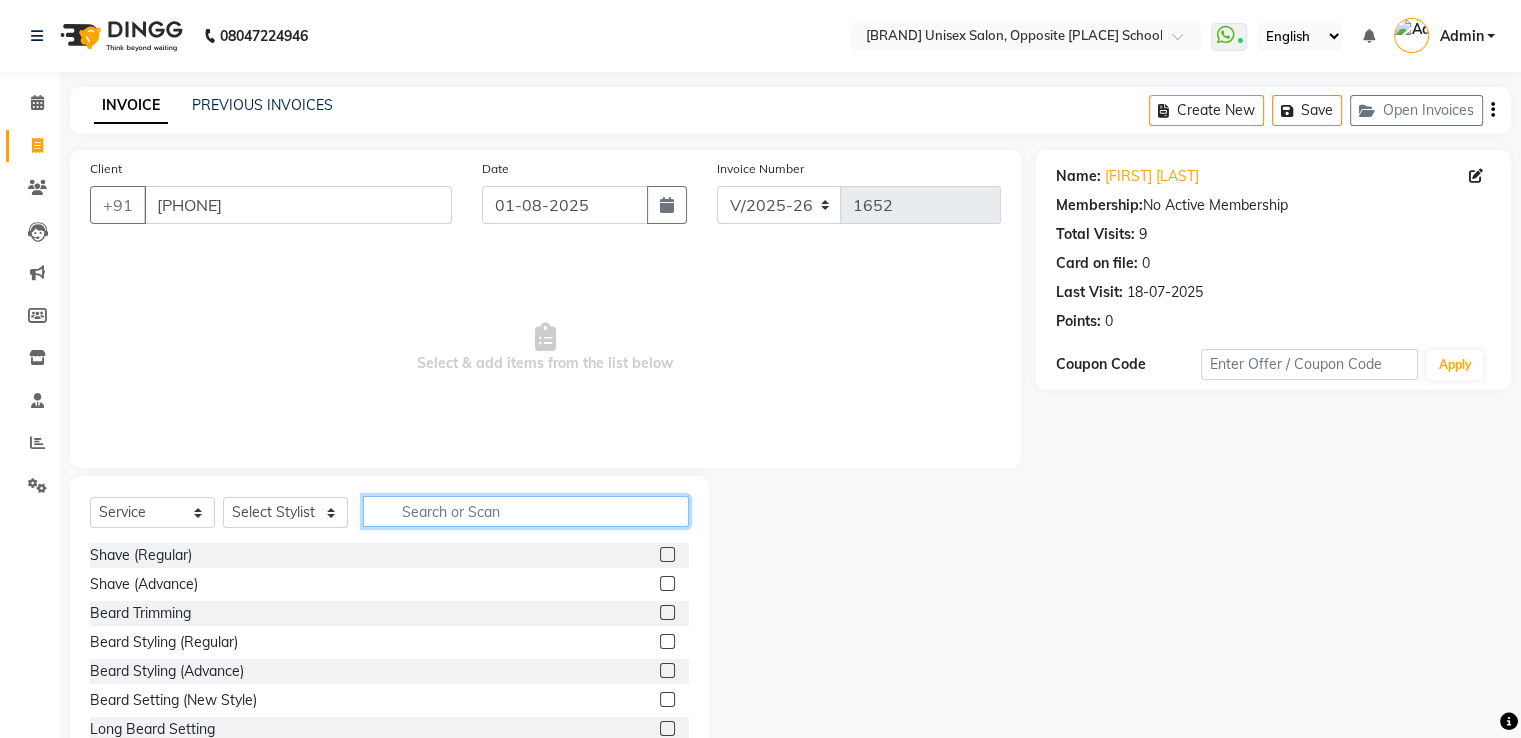 click 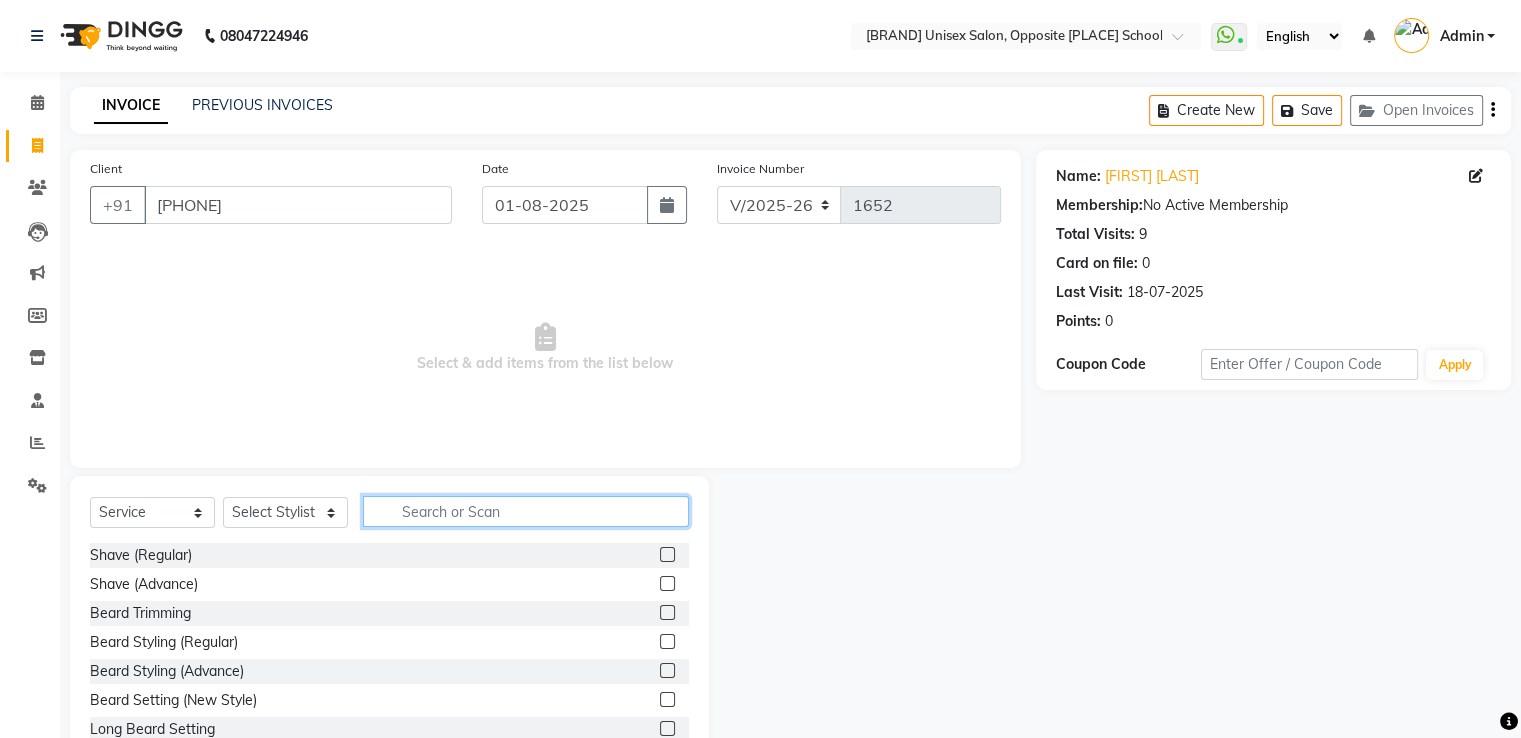 type on "v" 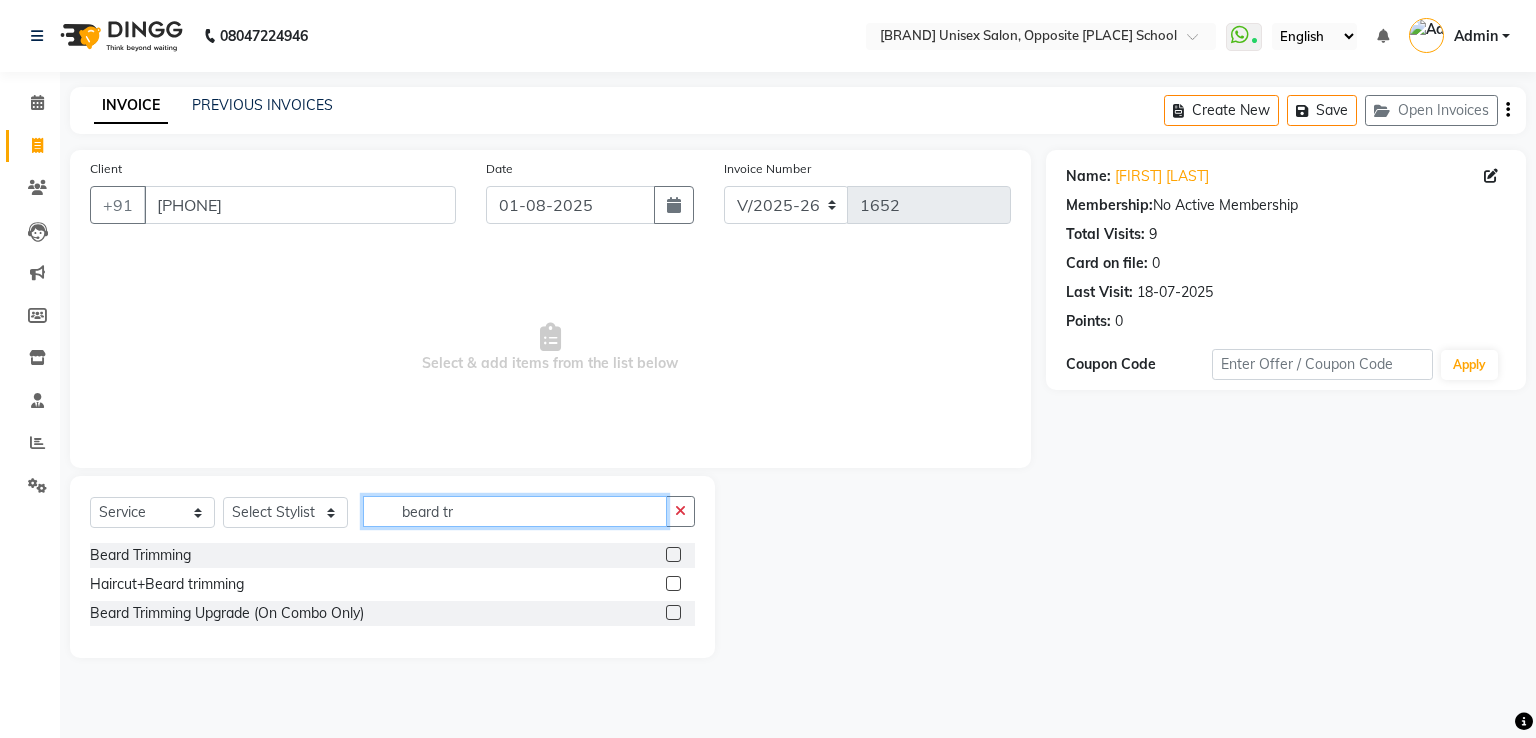type on "beard tr" 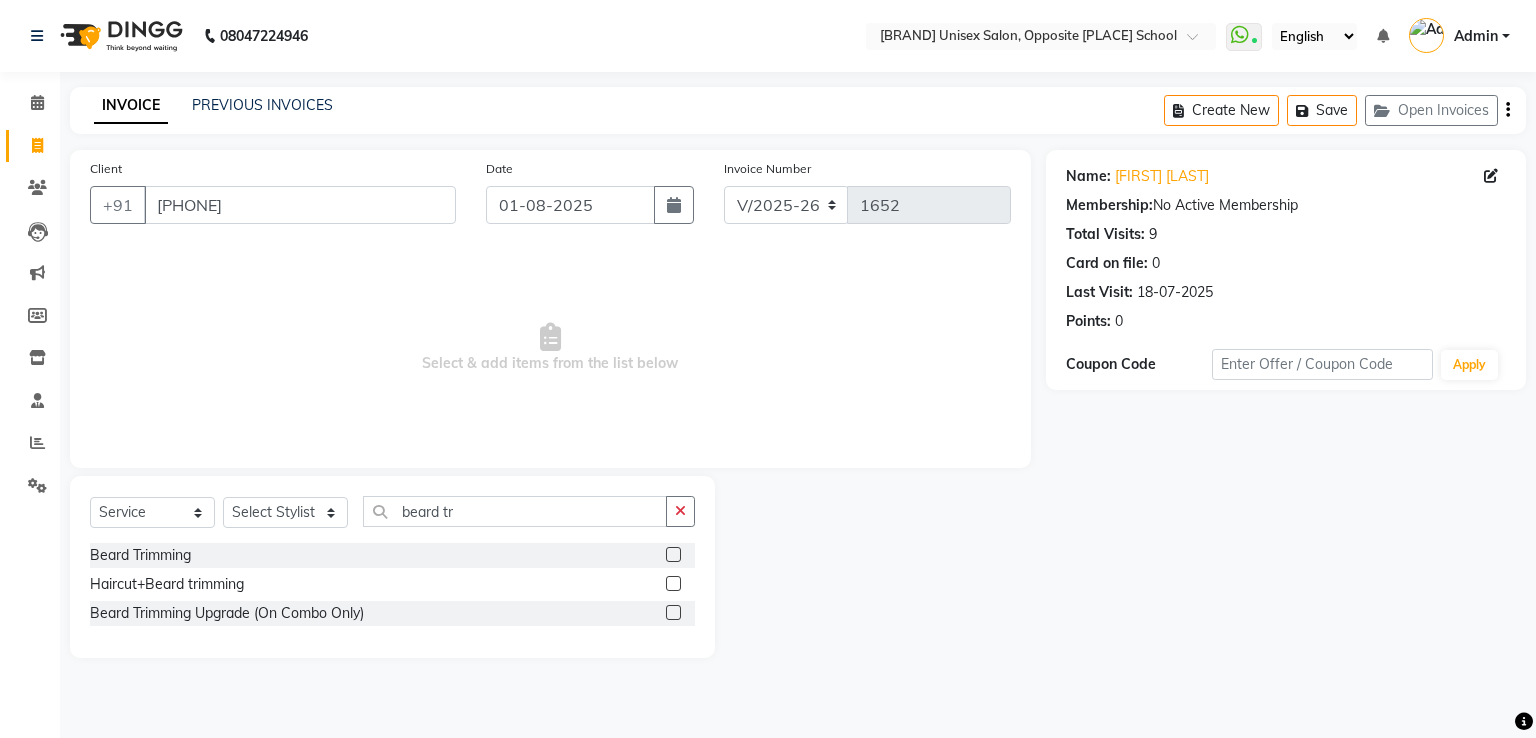 click 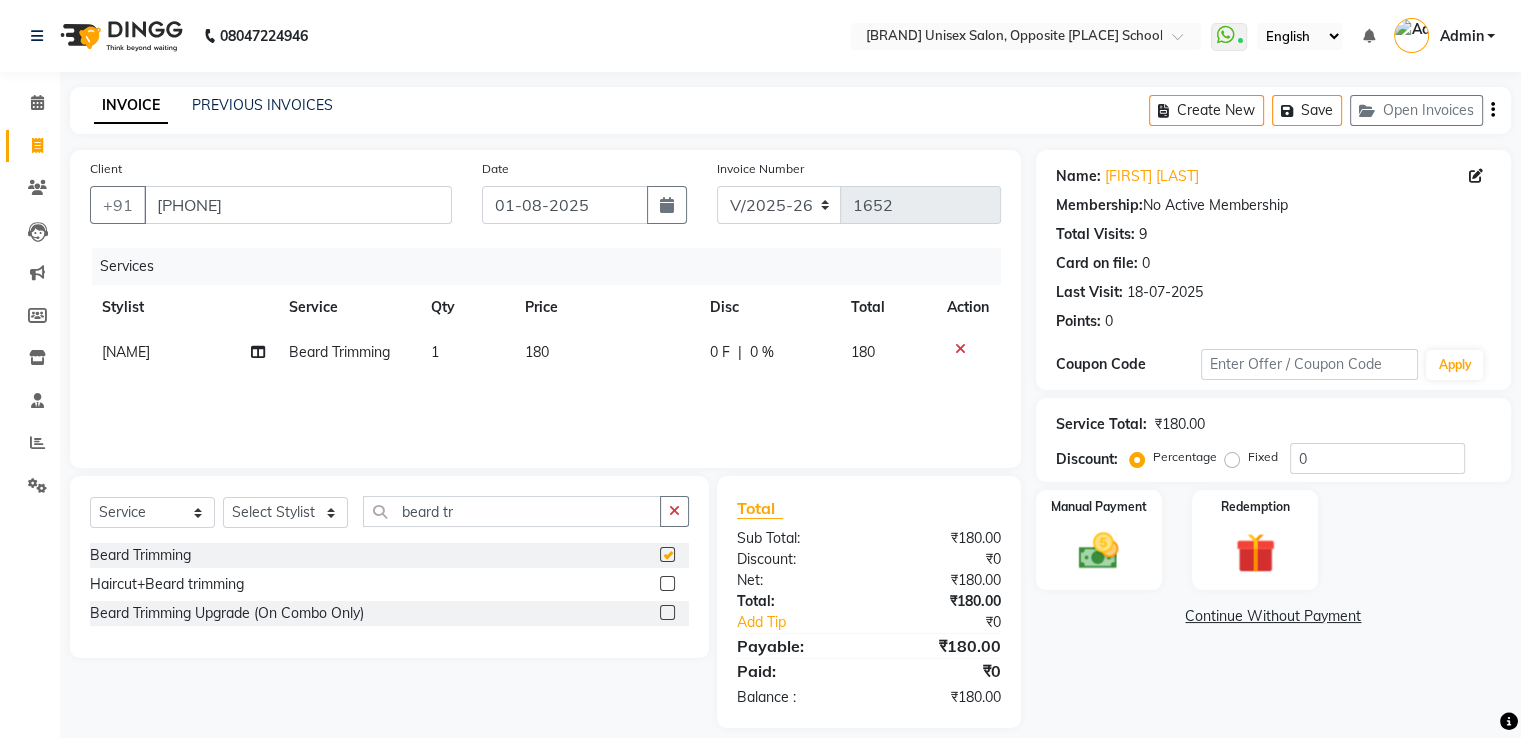 checkbox on "false" 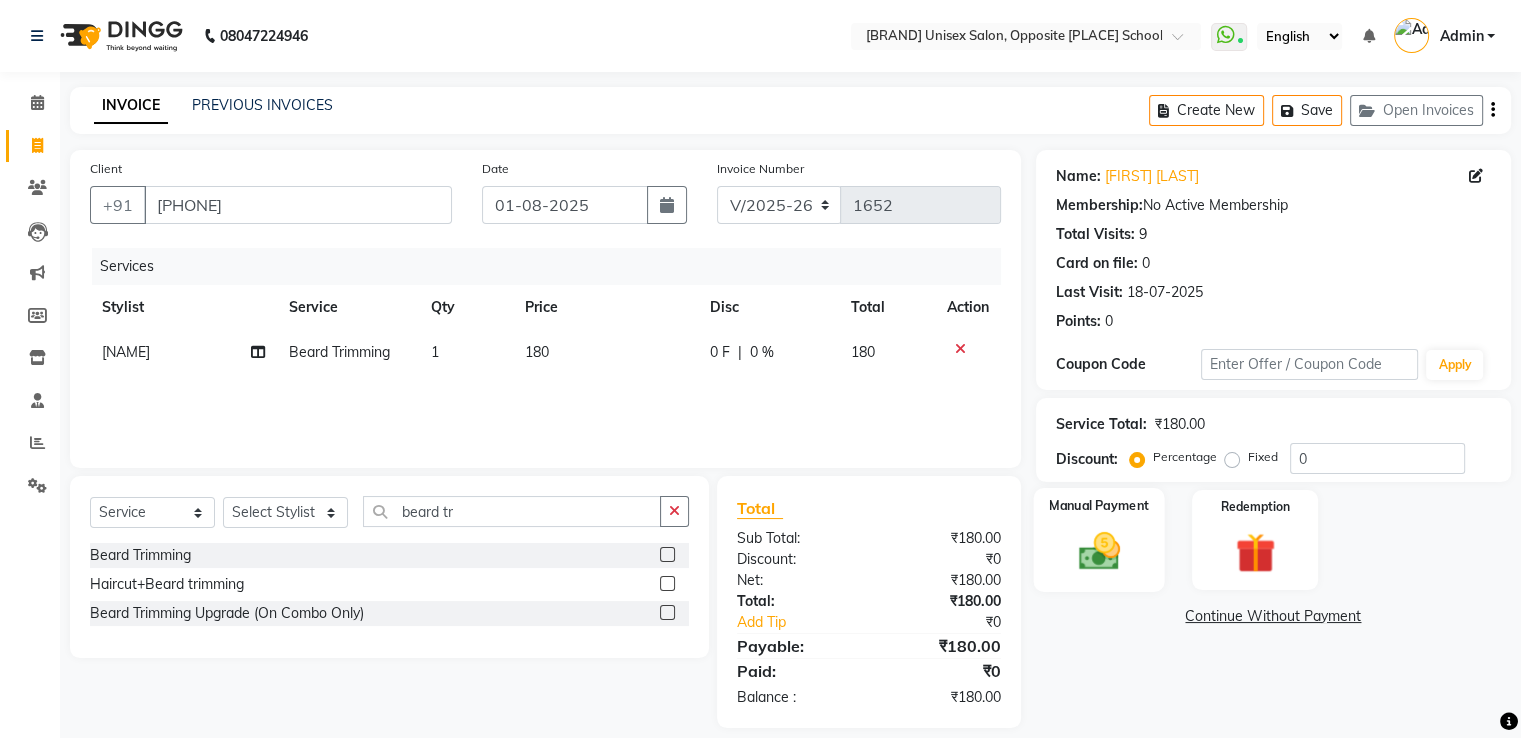 click 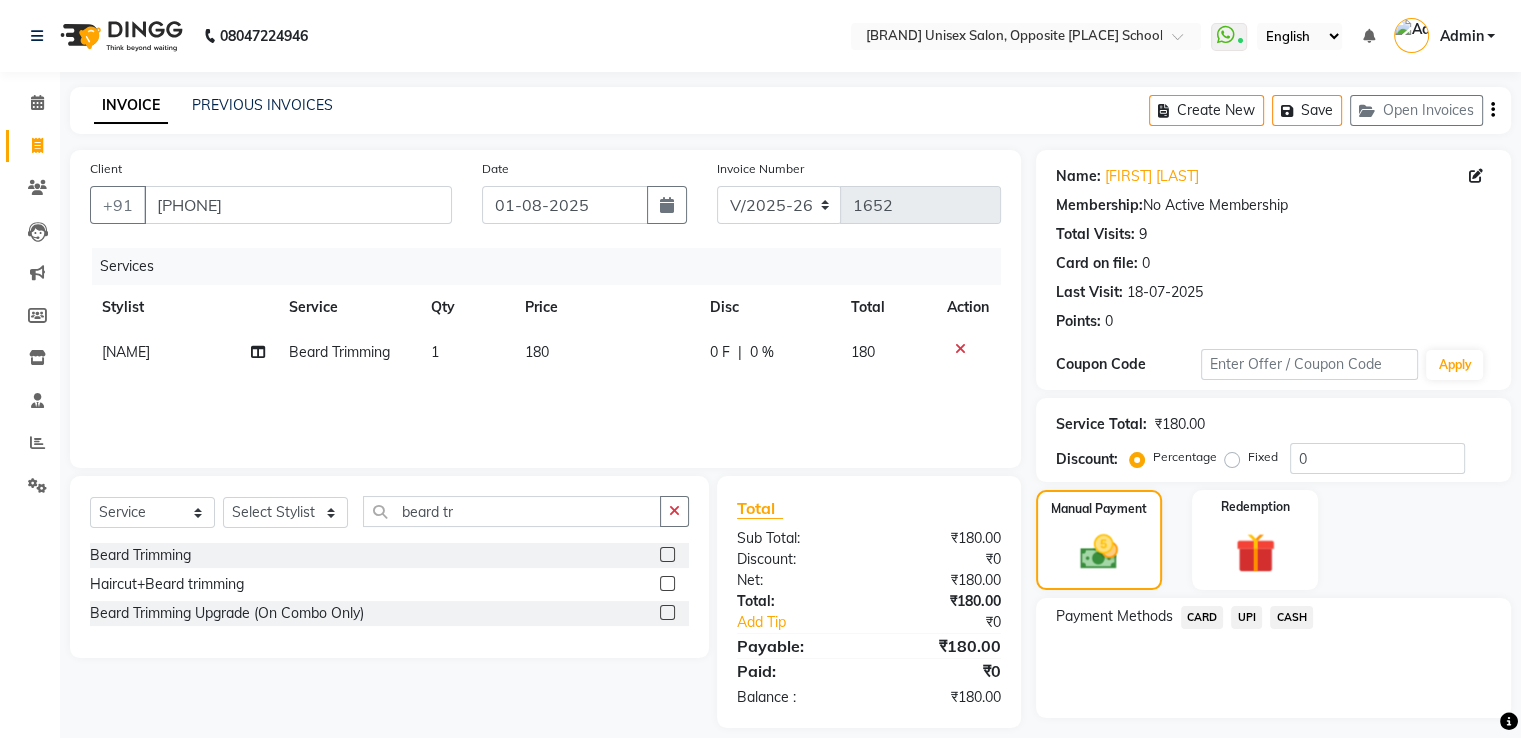 click on "UPI" 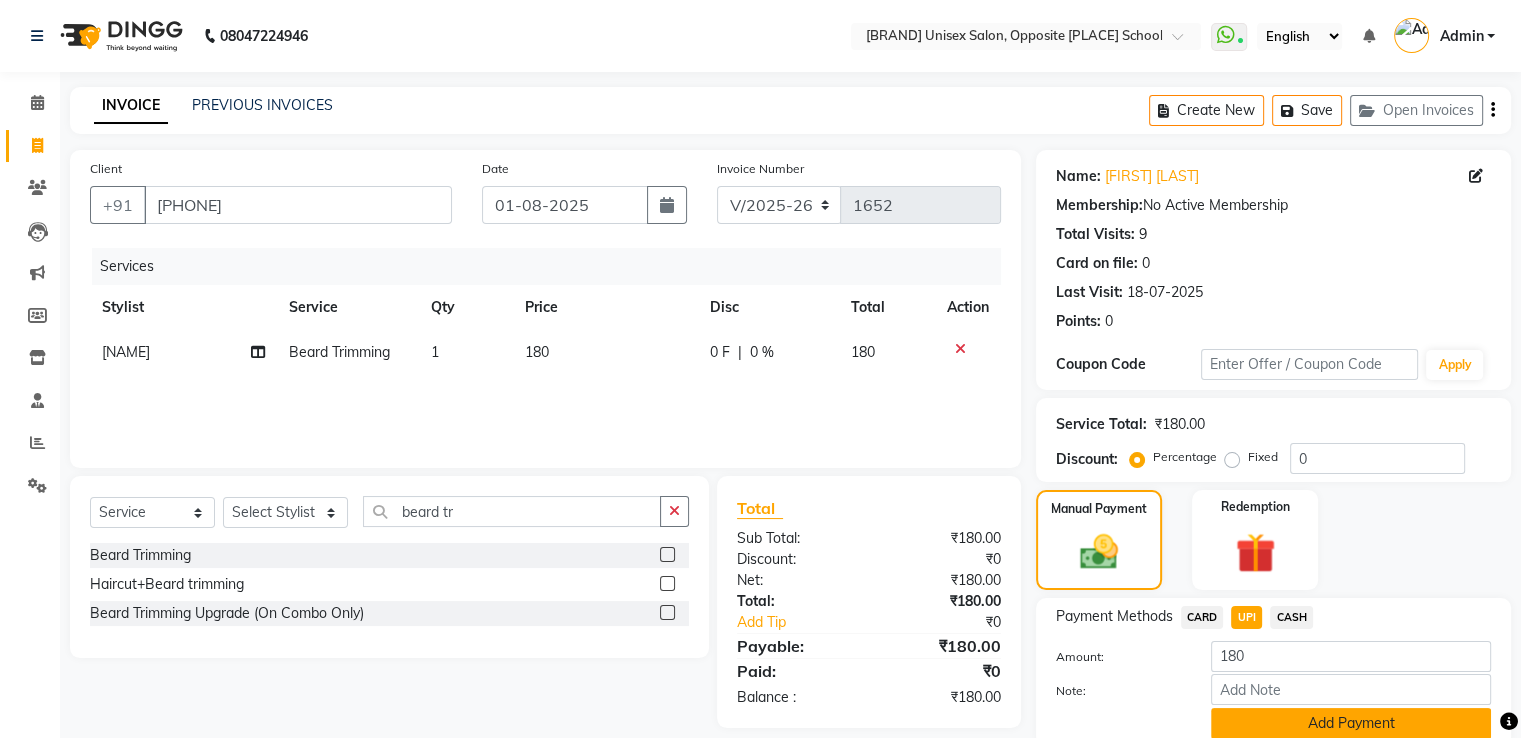 click on "Add Payment" 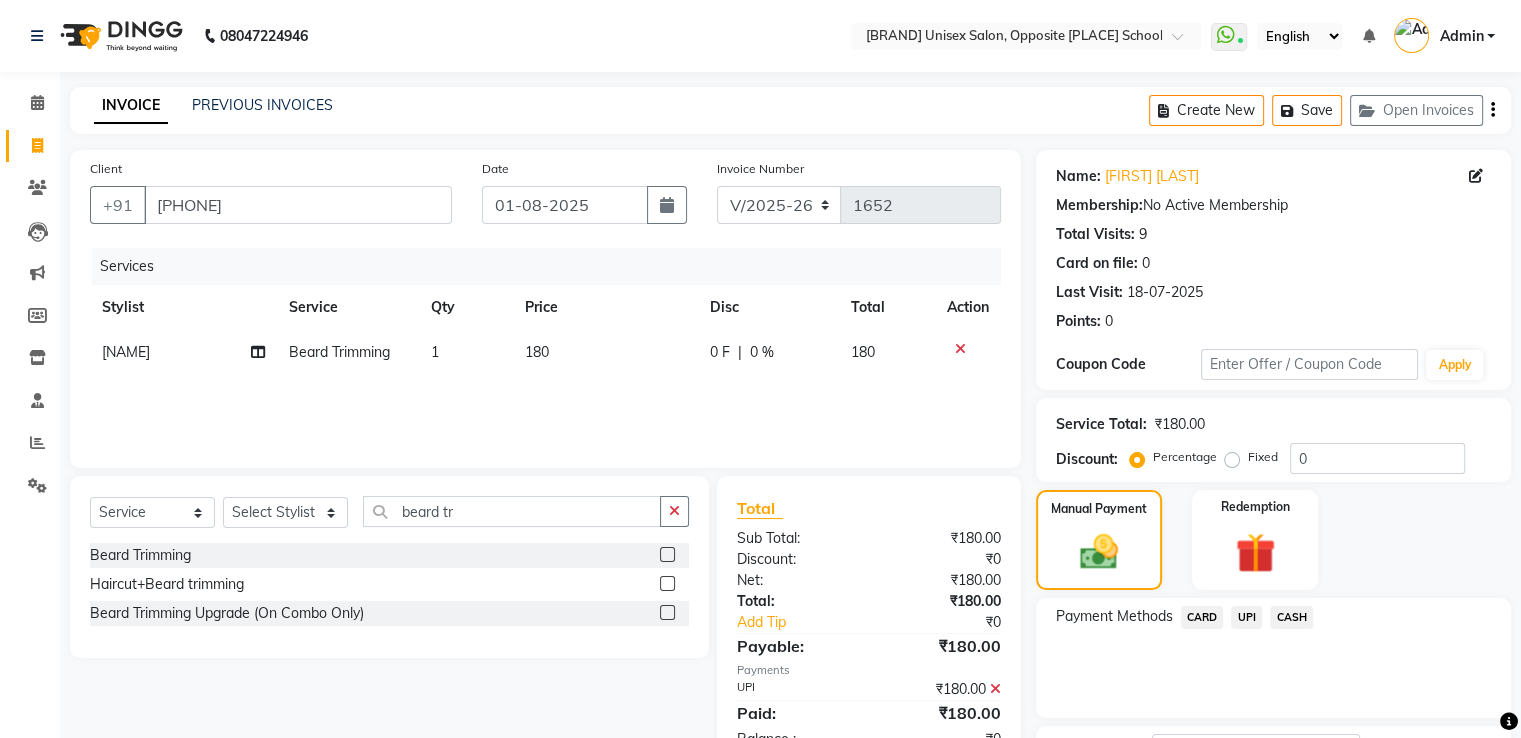 scroll, scrollTop: 163, scrollLeft: 0, axis: vertical 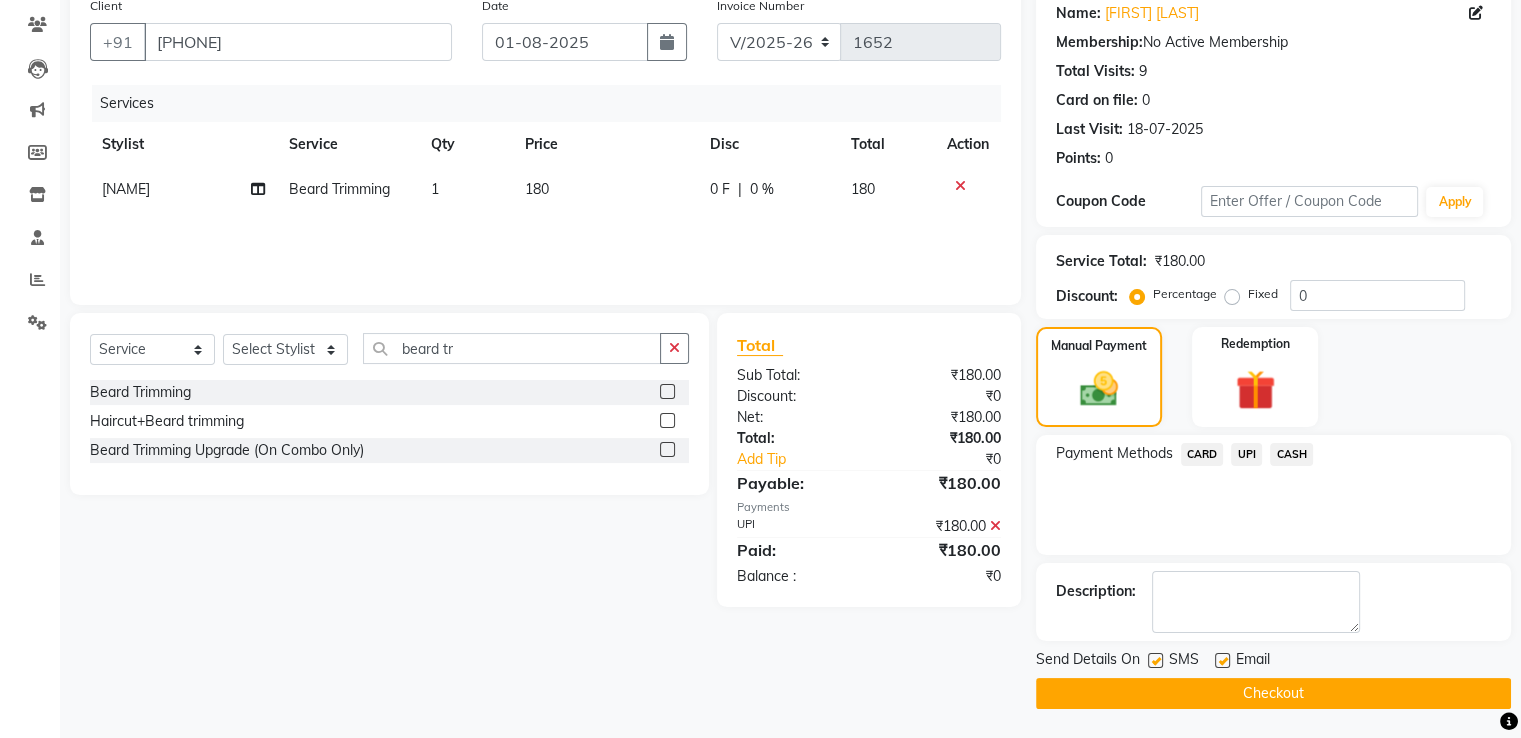 click on "Checkout" 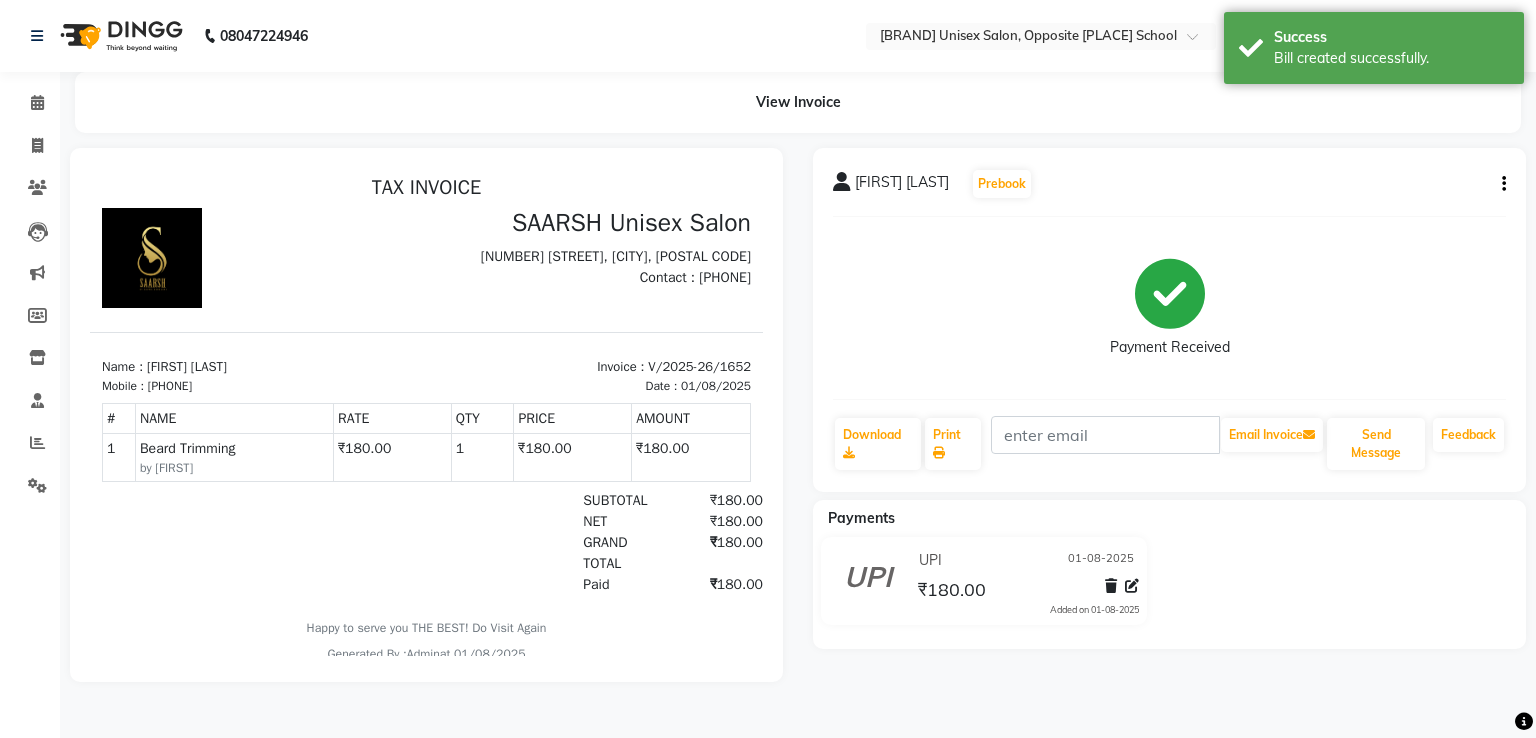 scroll, scrollTop: 0, scrollLeft: 0, axis: both 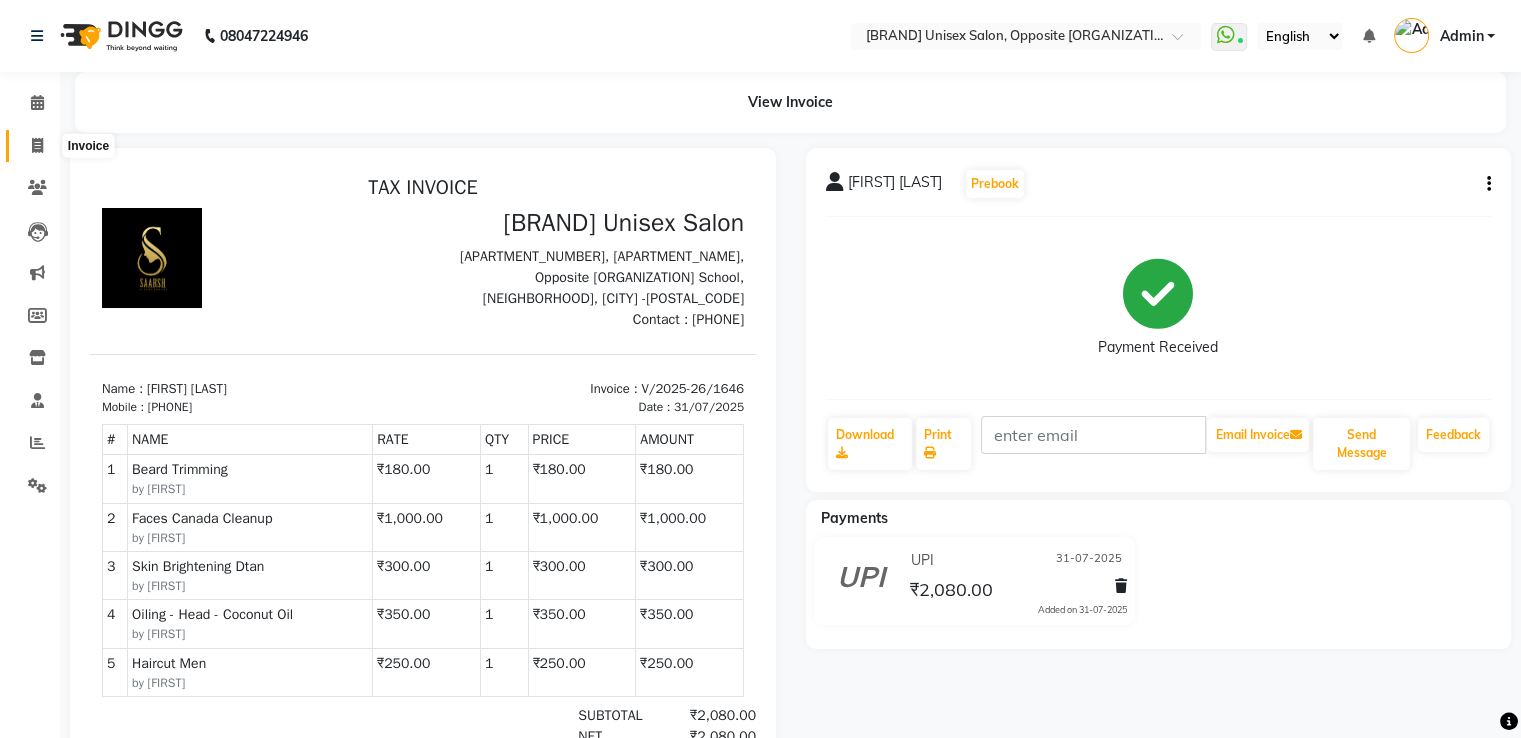 click 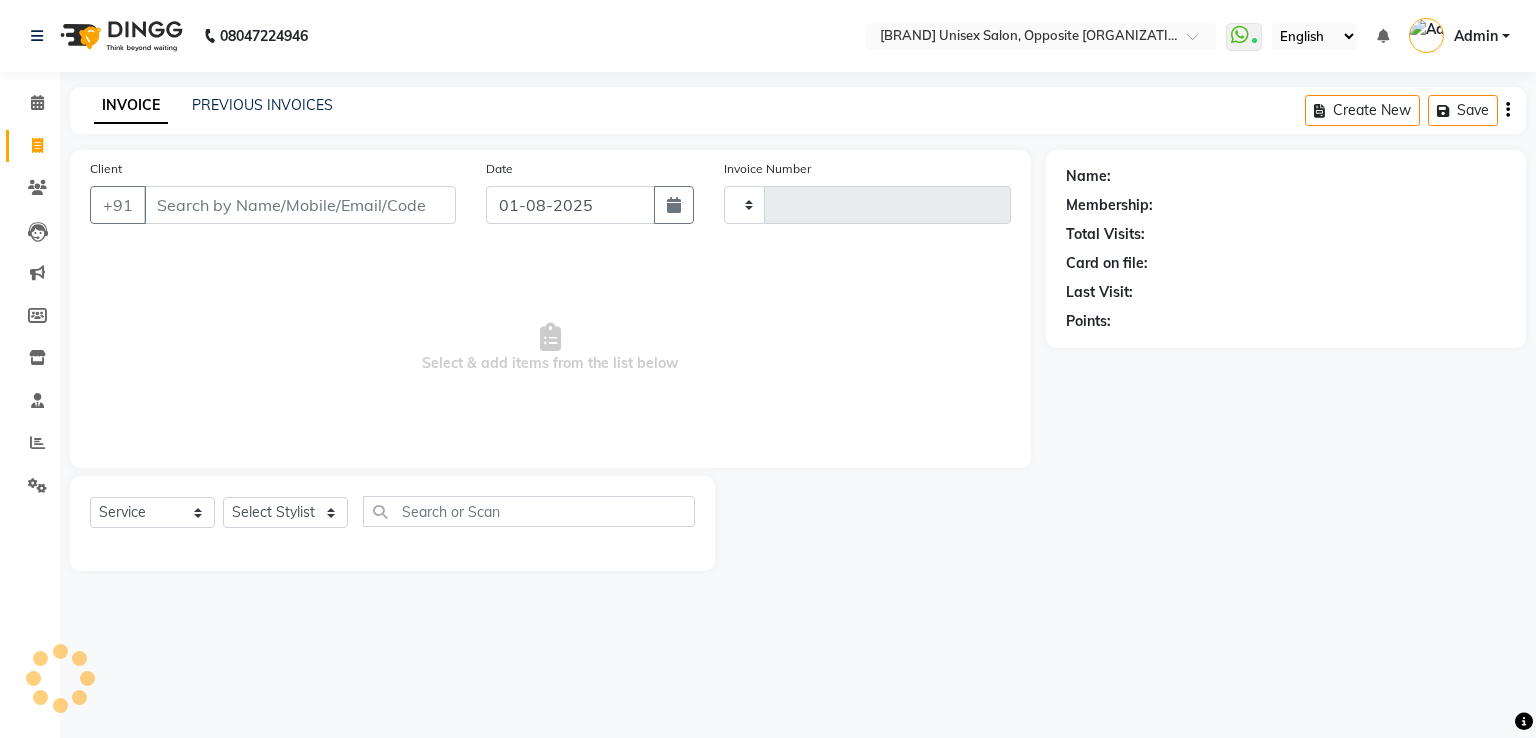 type on "1650" 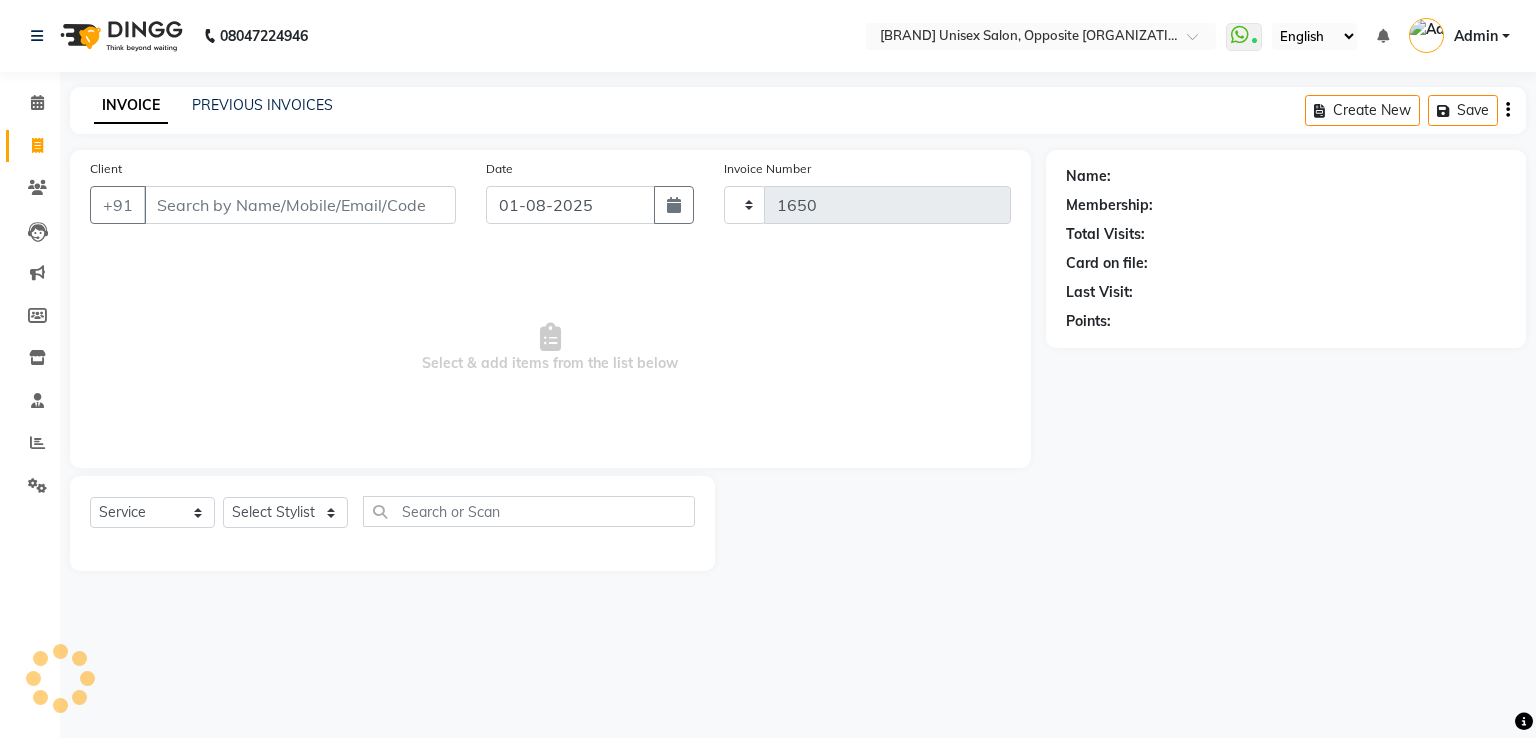 select on "3962" 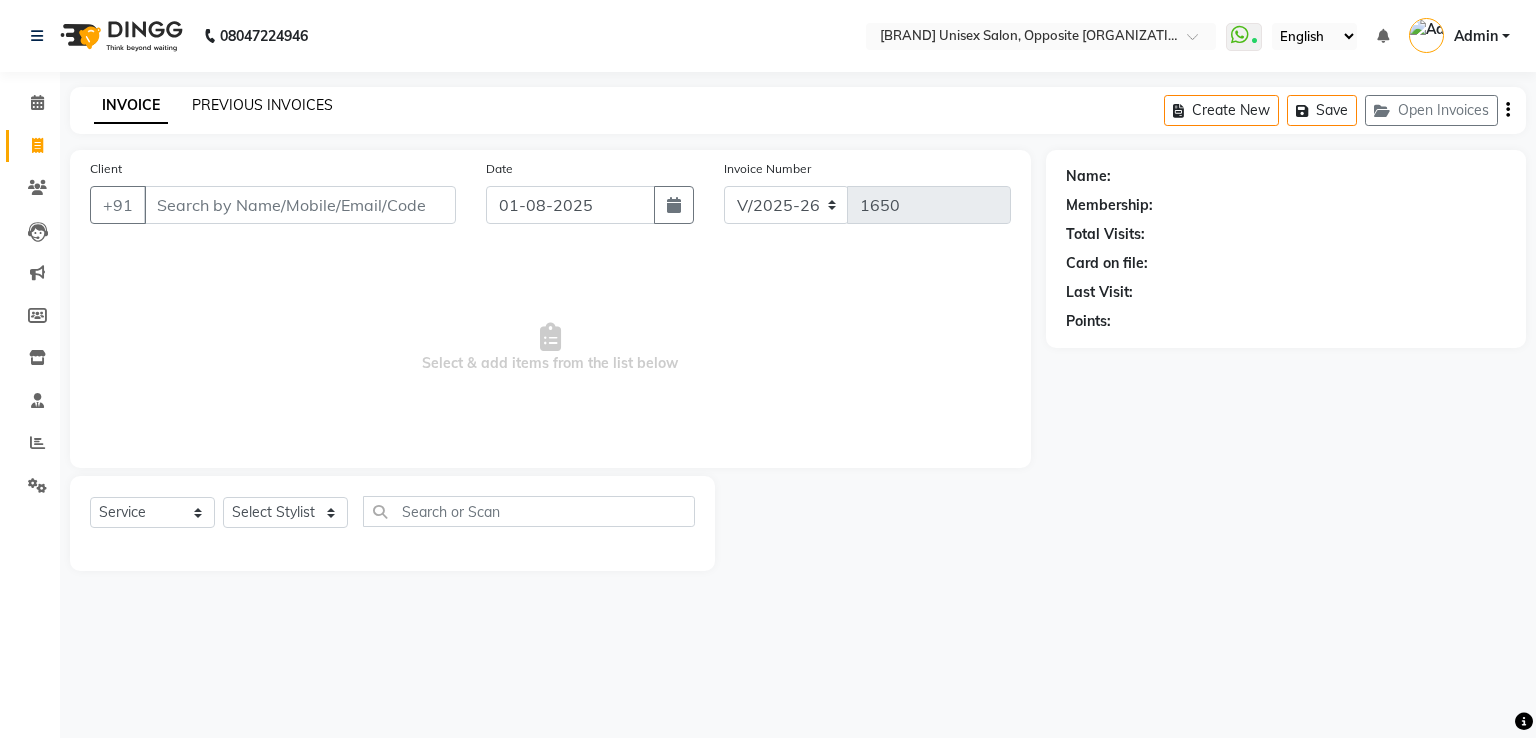click on "PREVIOUS INVOICES" 